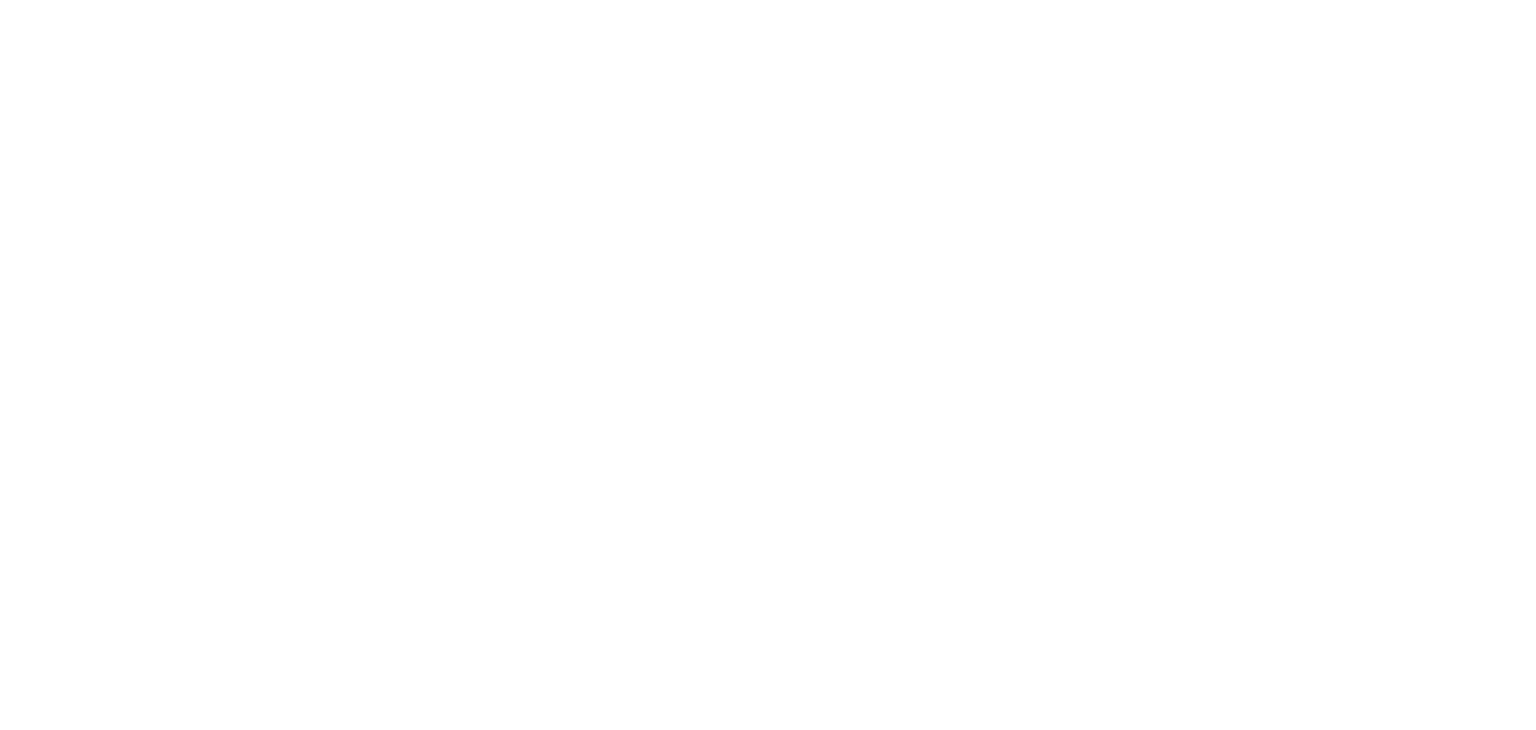 scroll, scrollTop: 0, scrollLeft: 0, axis: both 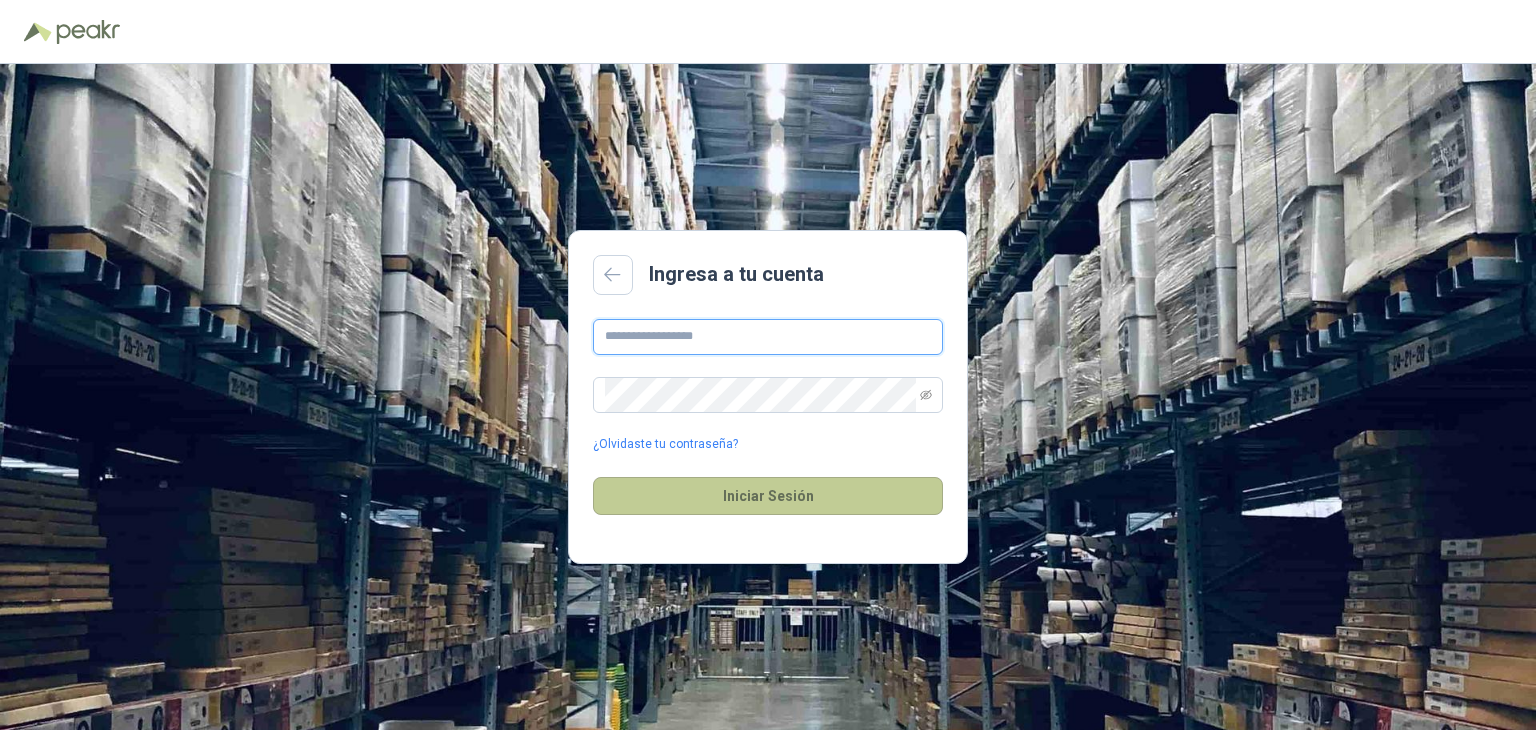 type on "**********" 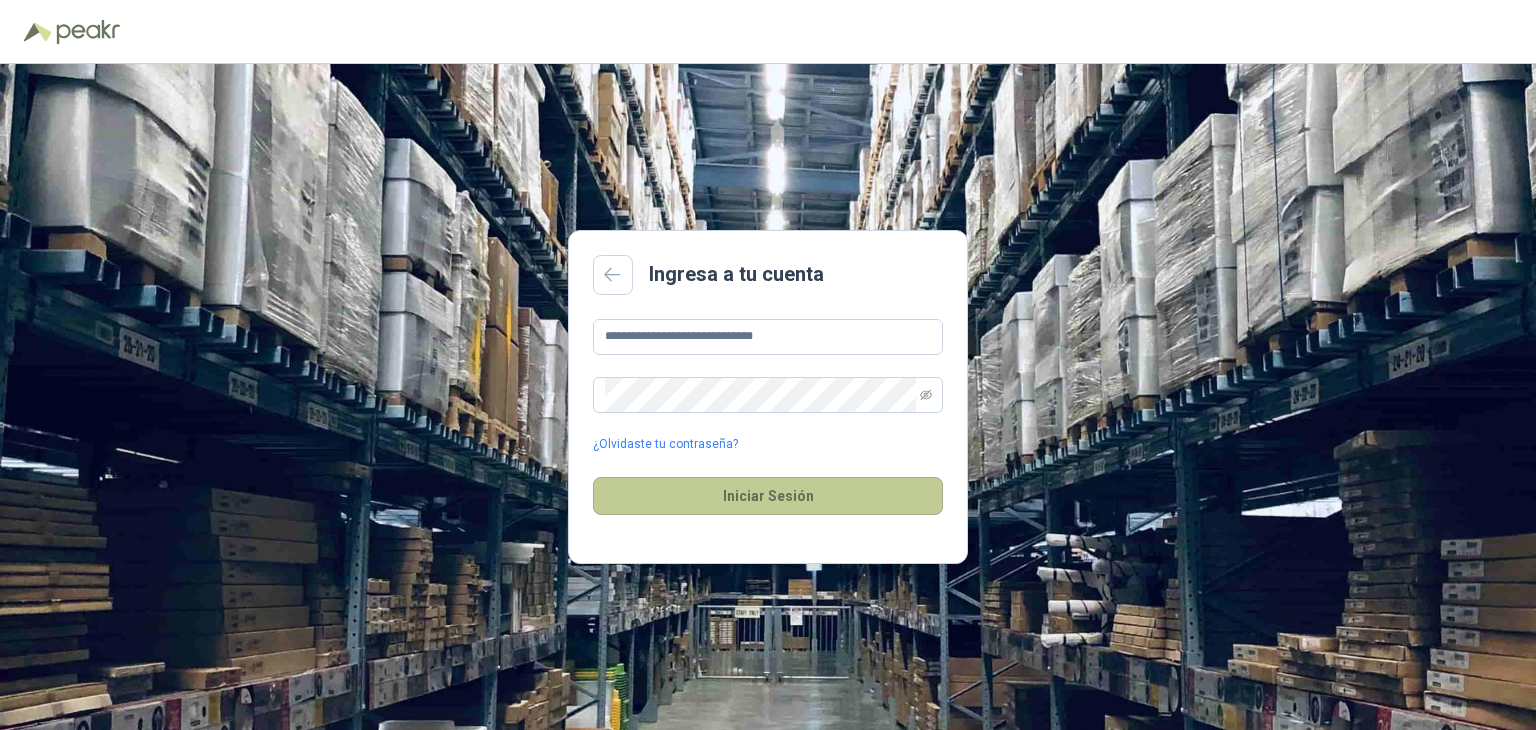 click on "Iniciar Sesión" at bounding box center [768, 496] 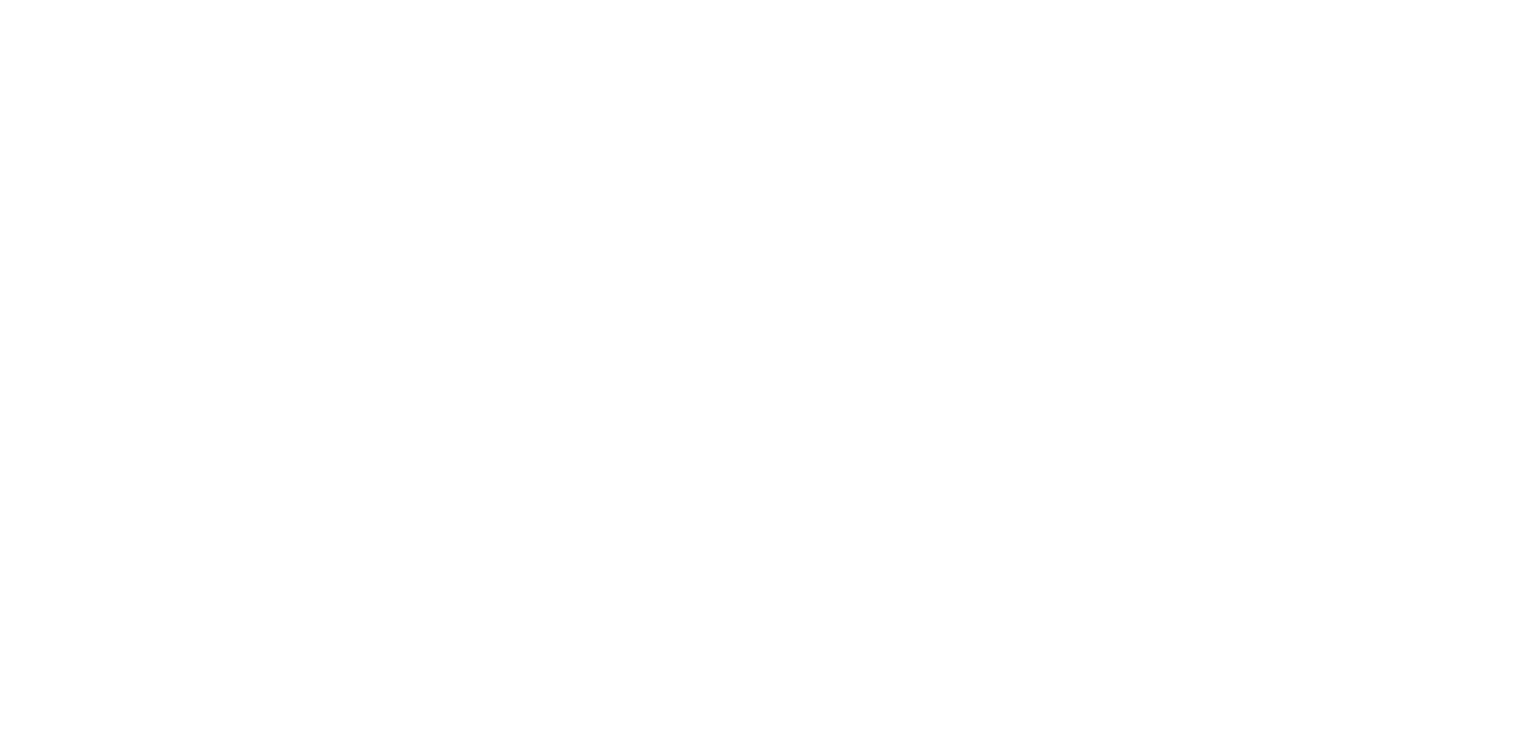 scroll, scrollTop: 0, scrollLeft: 0, axis: both 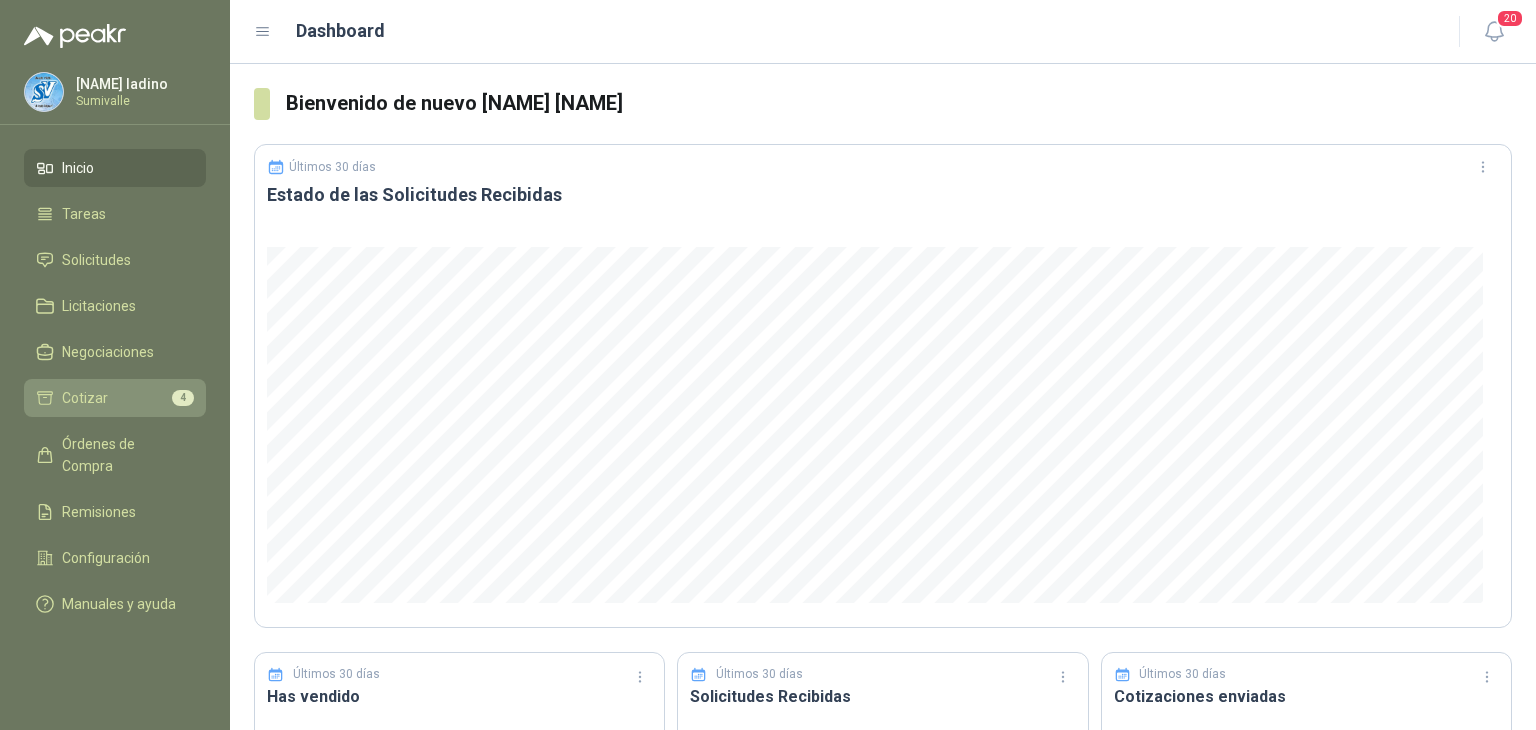 click on "Cotizar 4" at bounding box center [115, 398] 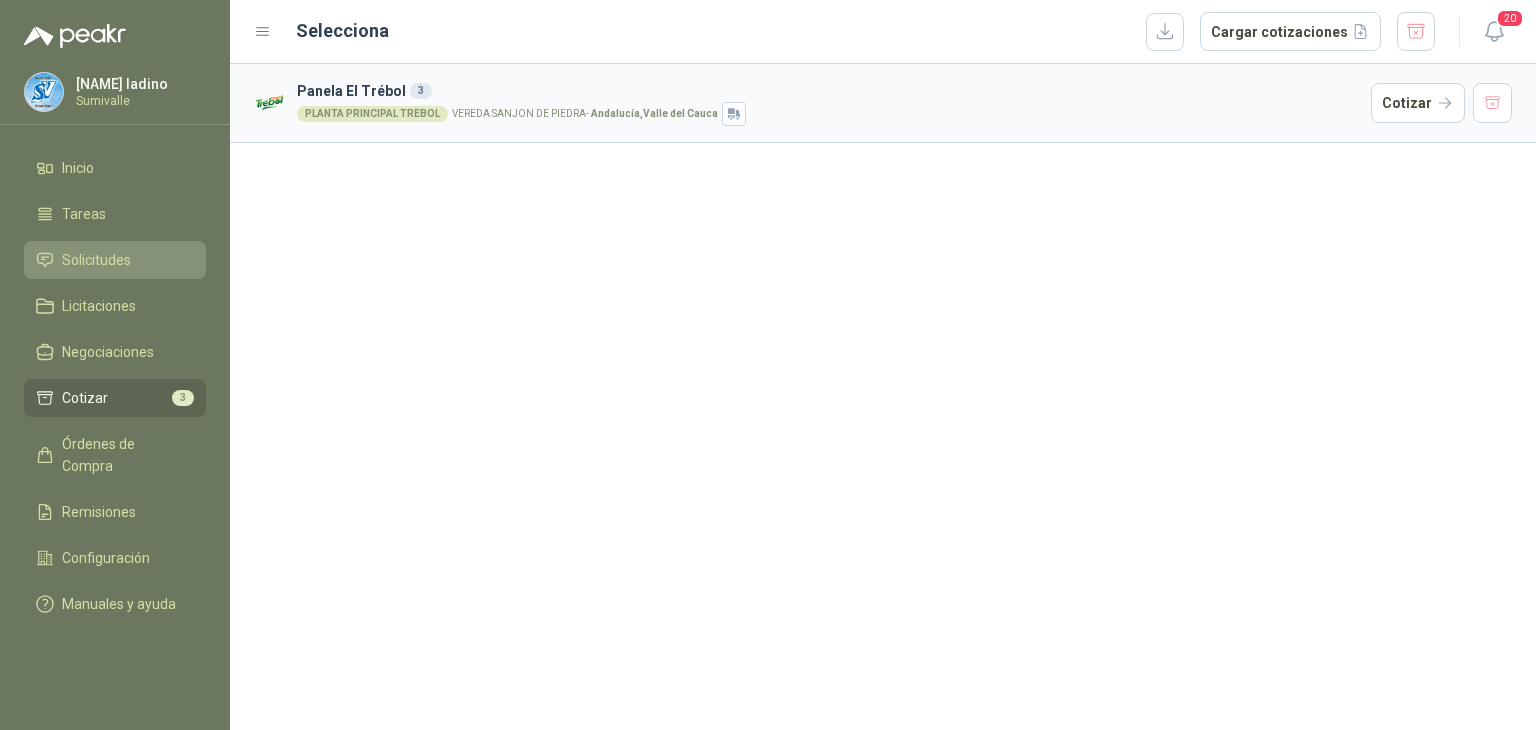 click on "Solicitudes" at bounding box center [115, 260] 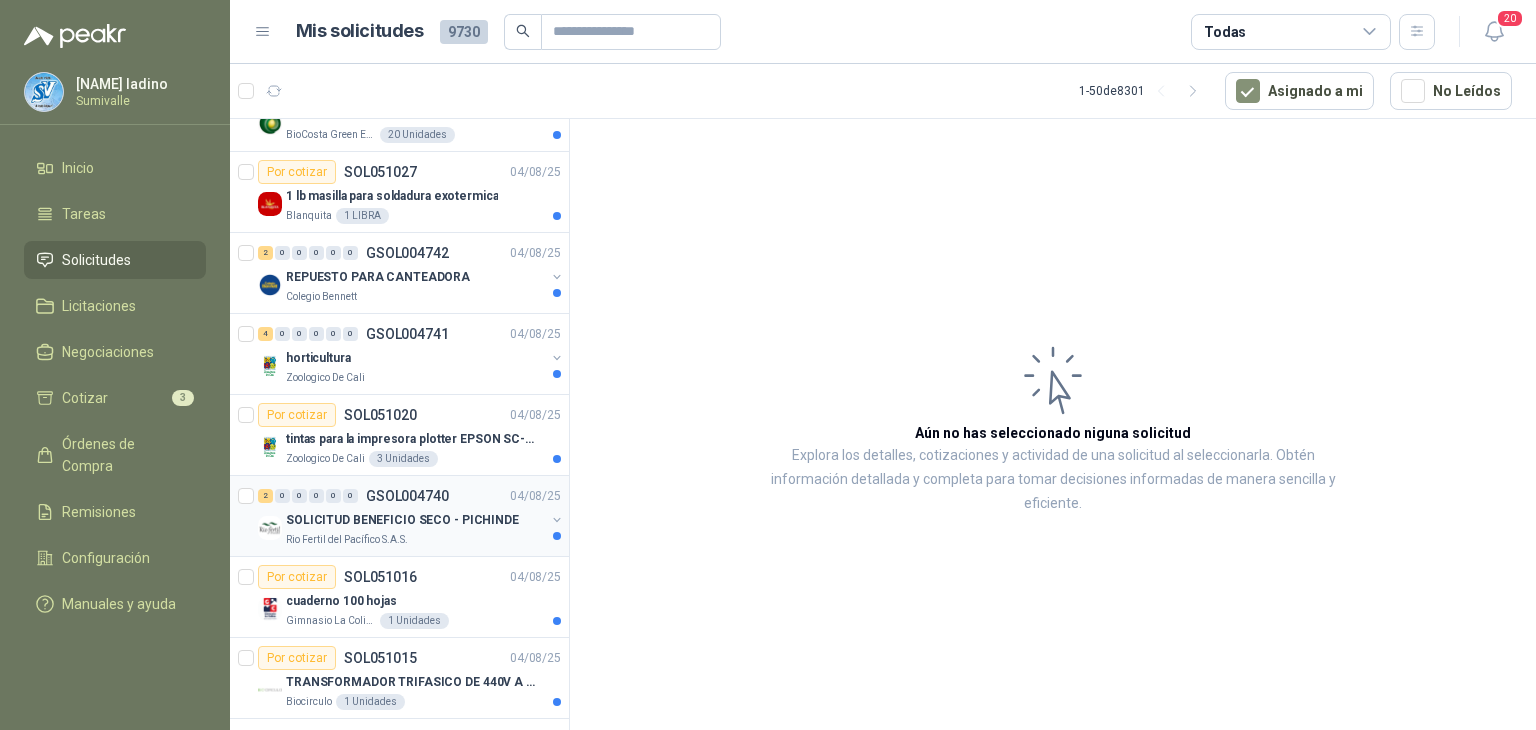 scroll, scrollTop: 400, scrollLeft: 0, axis: vertical 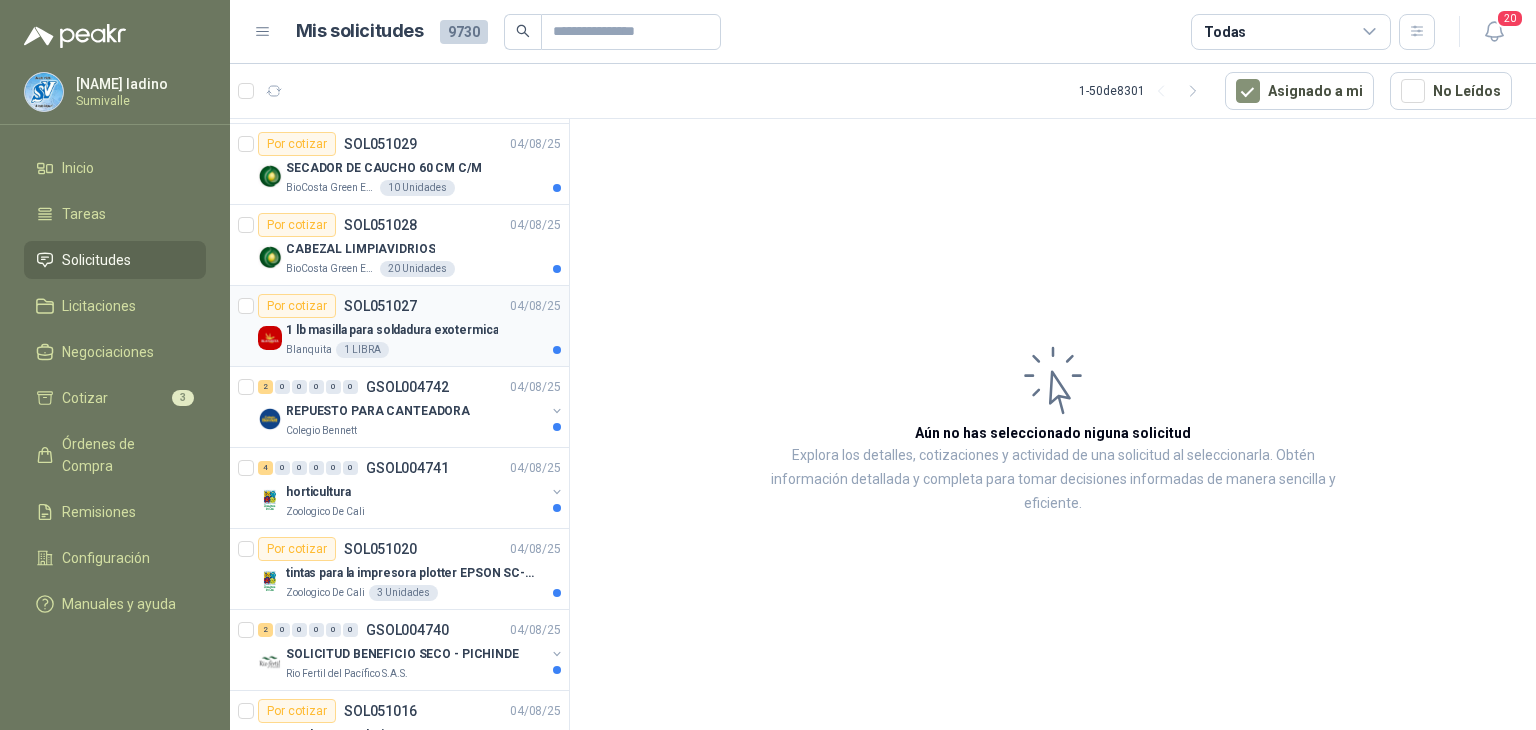click on "Por cotizar SOL051027 04/08/25" at bounding box center [409, 306] 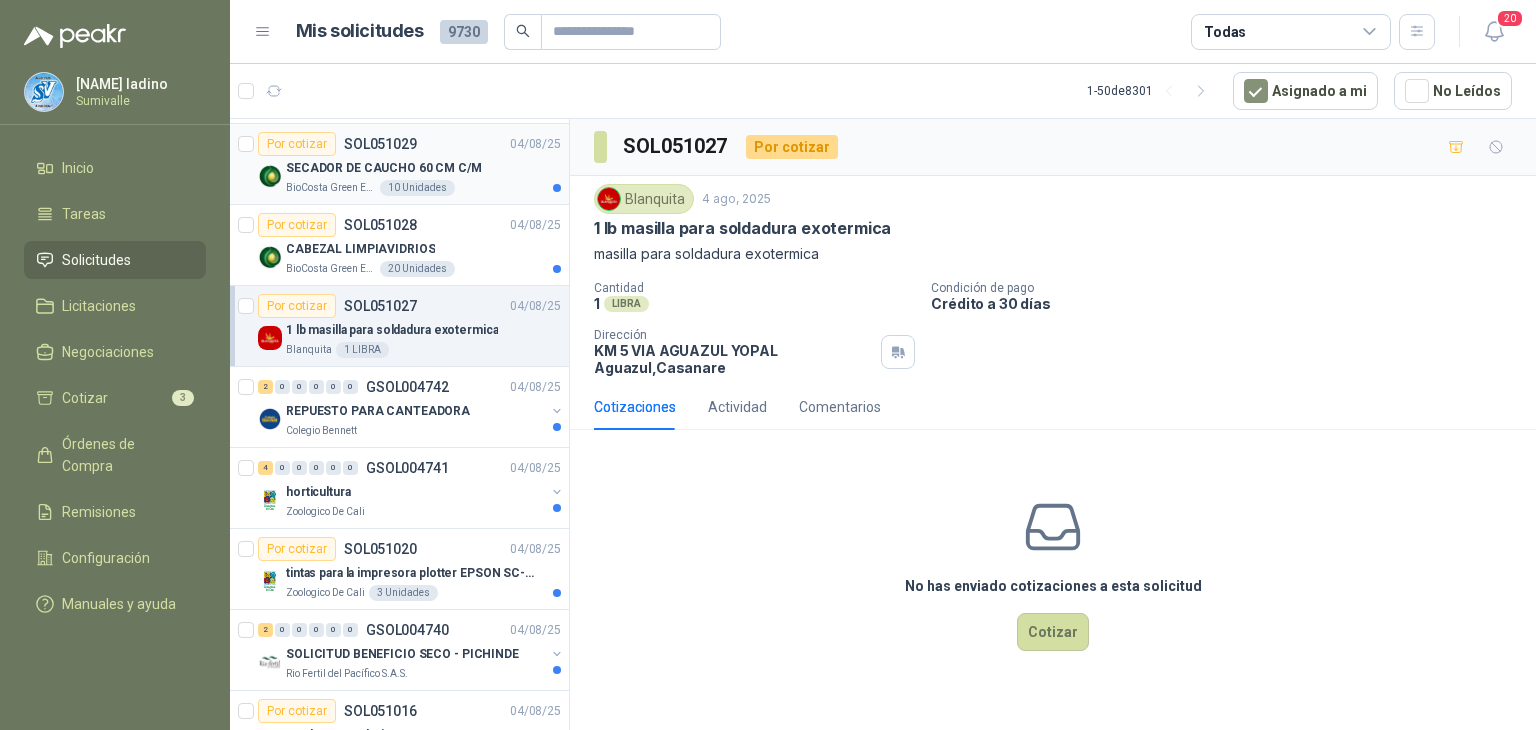 click on "SECADOR DE CAUCHO 60 CM C/M" at bounding box center (423, 168) 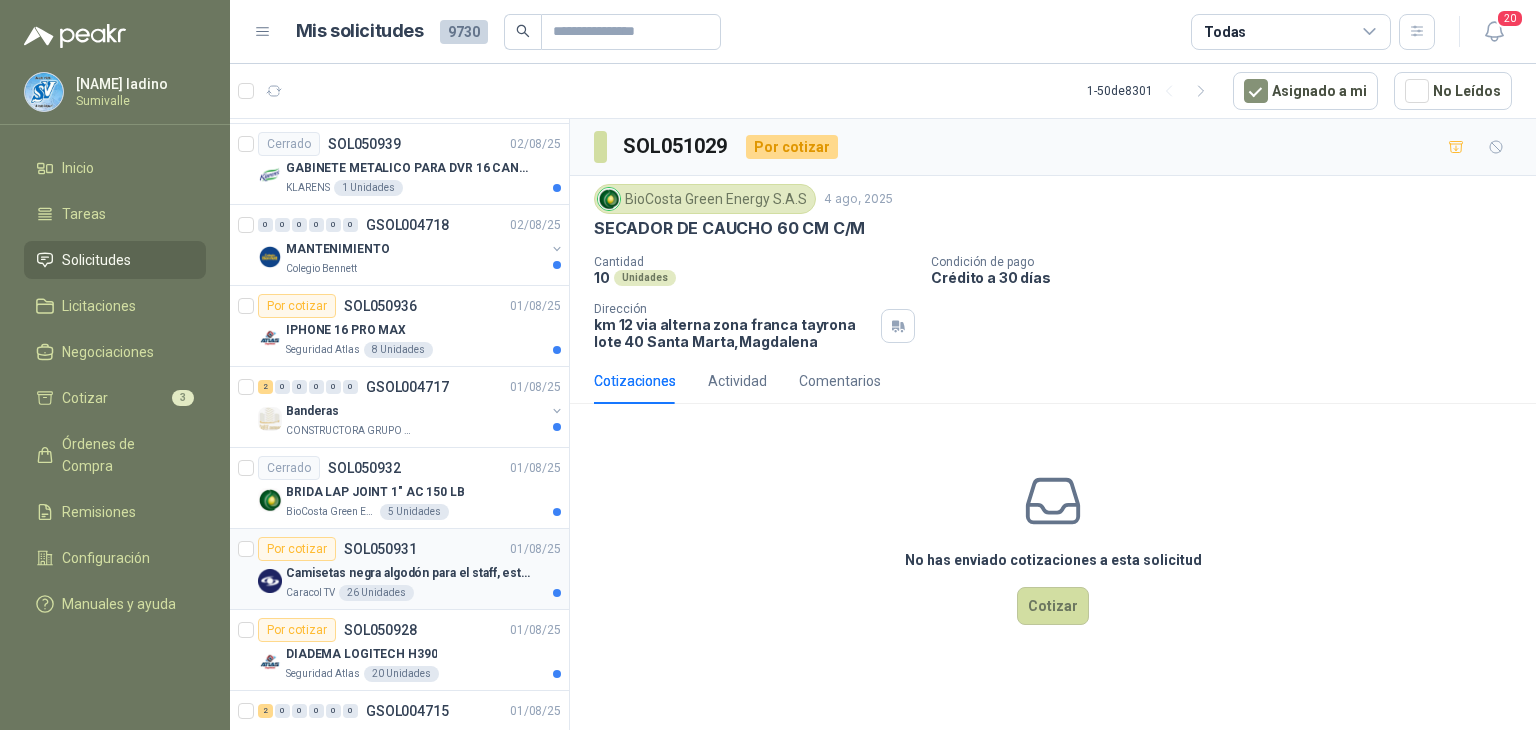 scroll, scrollTop: 1733, scrollLeft: 0, axis: vertical 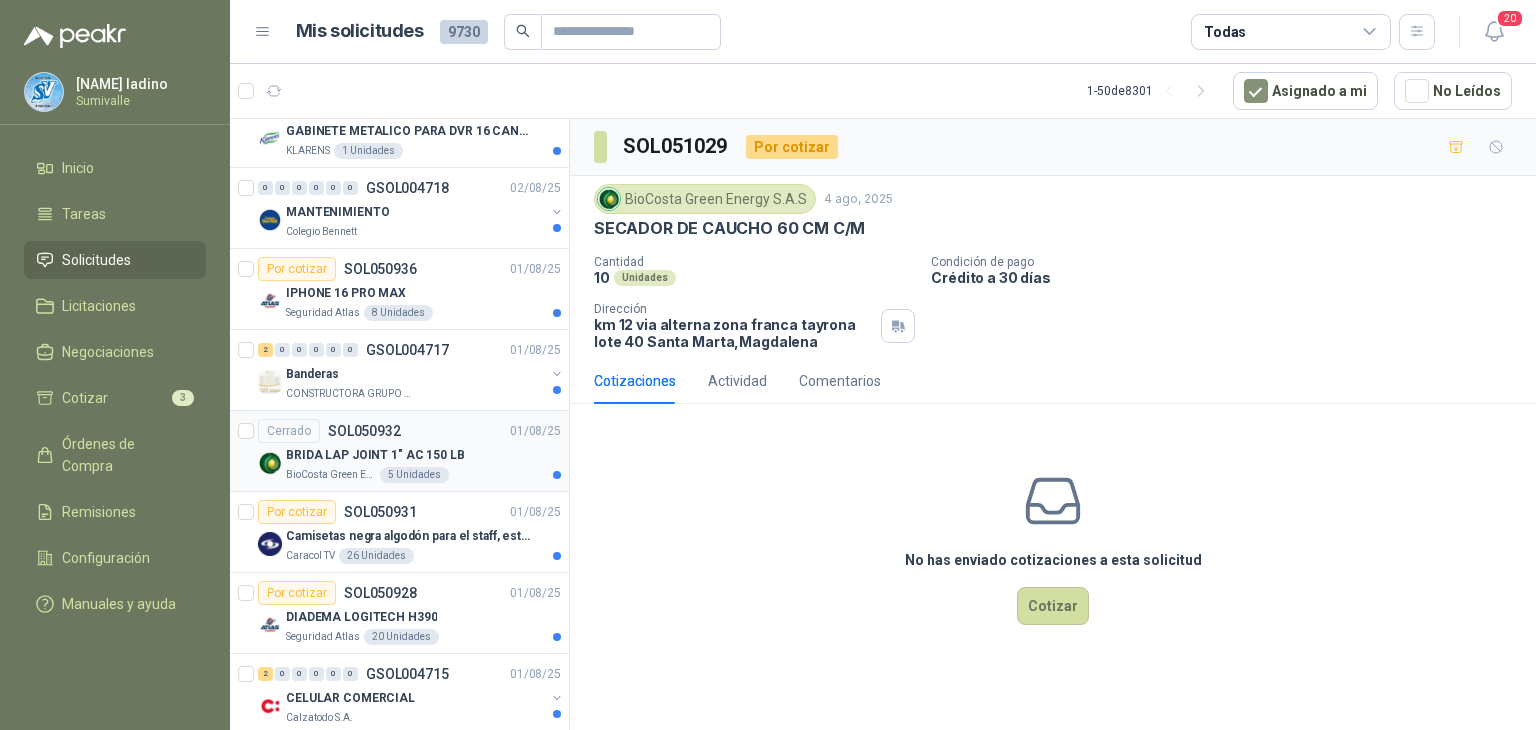 click on "BRIDA LAP JOINT 1" AC 150 LB" at bounding box center [375, 455] 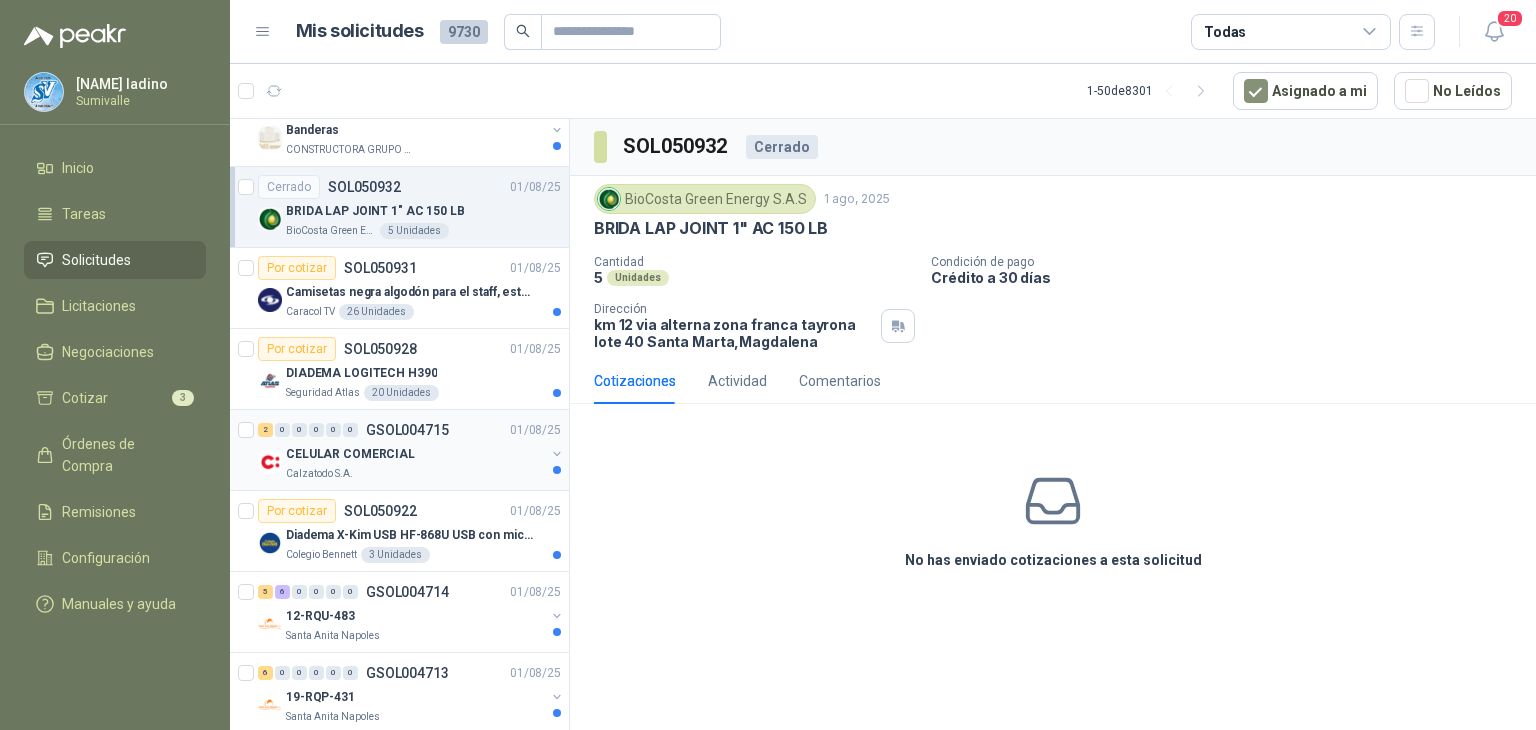 scroll, scrollTop: 2000, scrollLeft: 0, axis: vertical 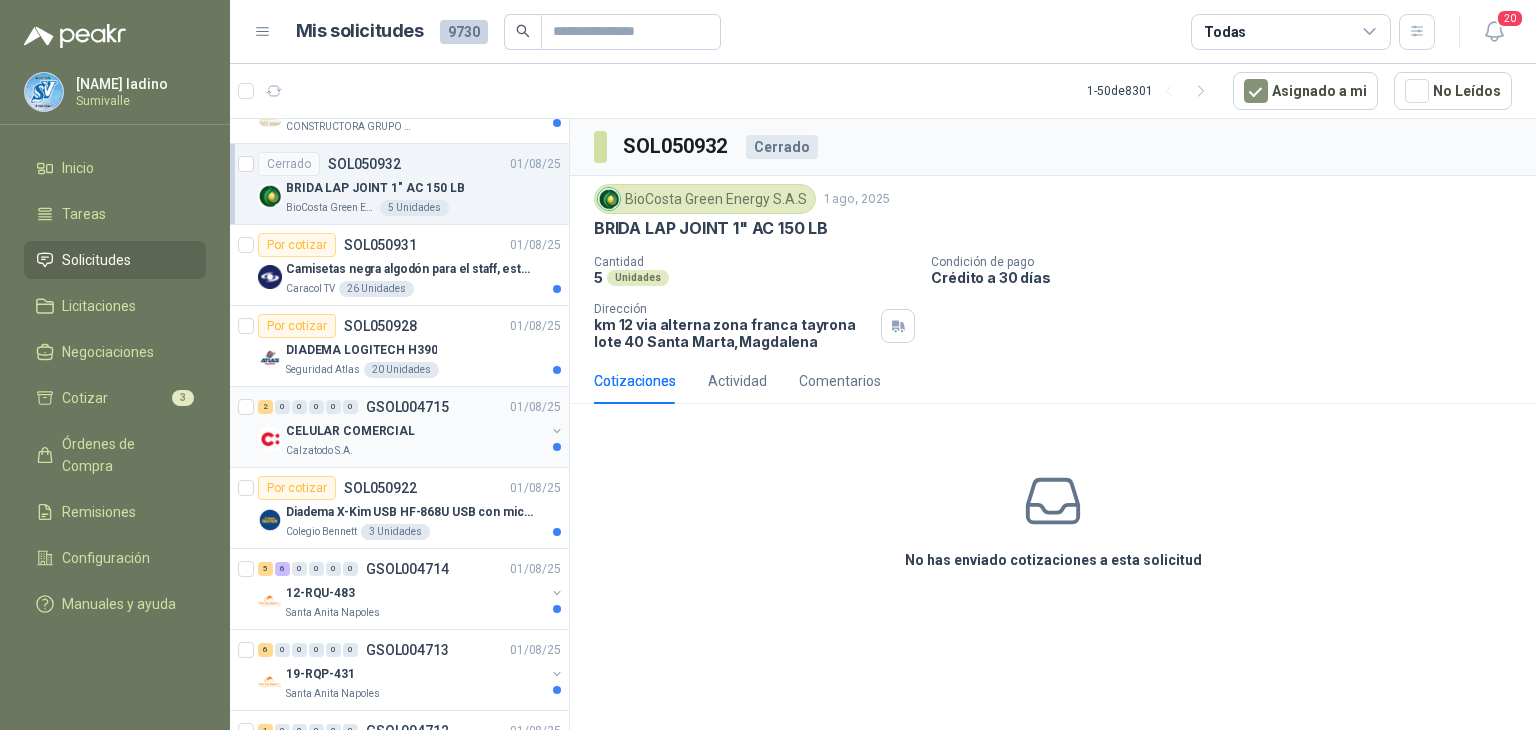click on "CELULAR COMERCIAL" at bounding box center [415, 431] 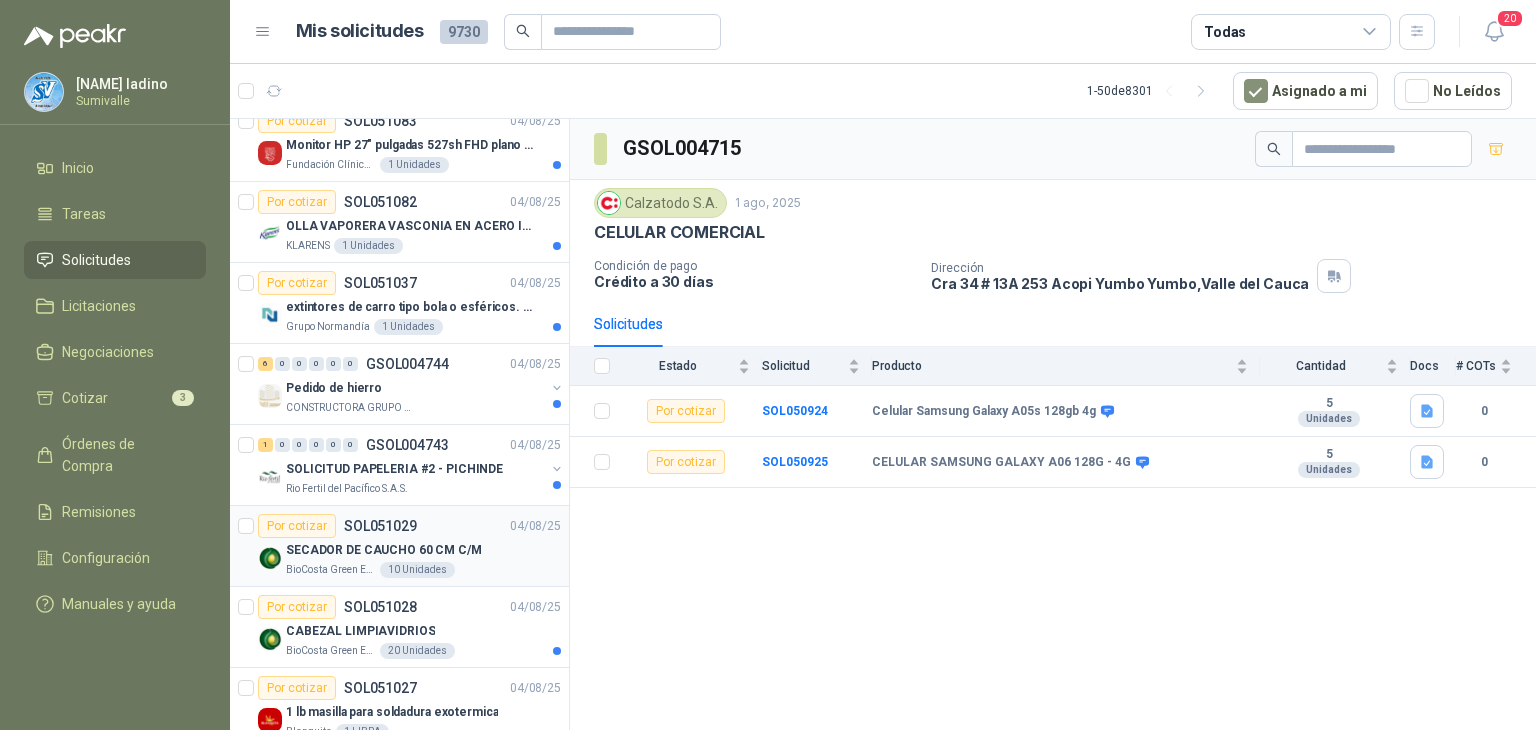 scroll, scrollTop: 0, scrollLeft: 0, axis: both 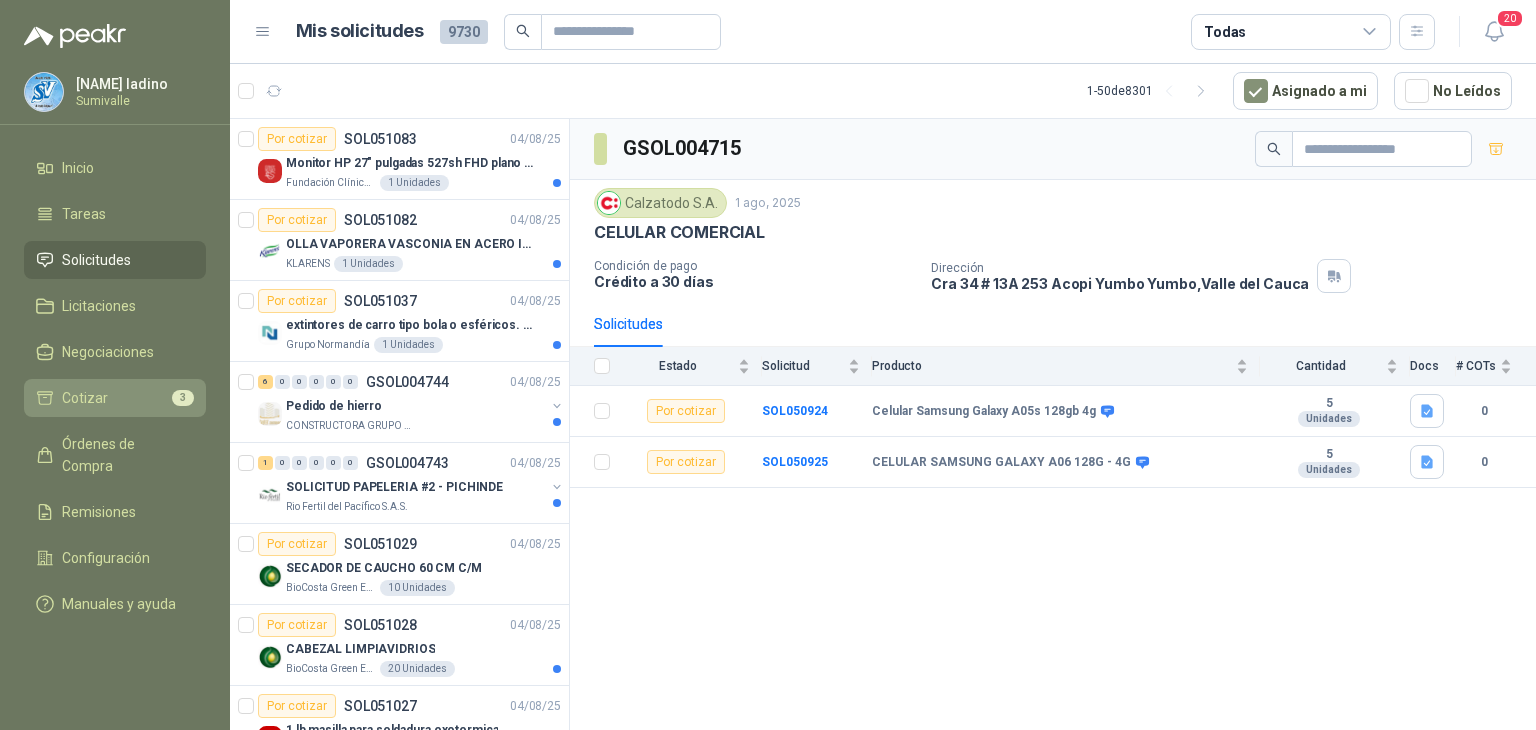 click on "Cotizar 3" at bounding box center [115, 398] 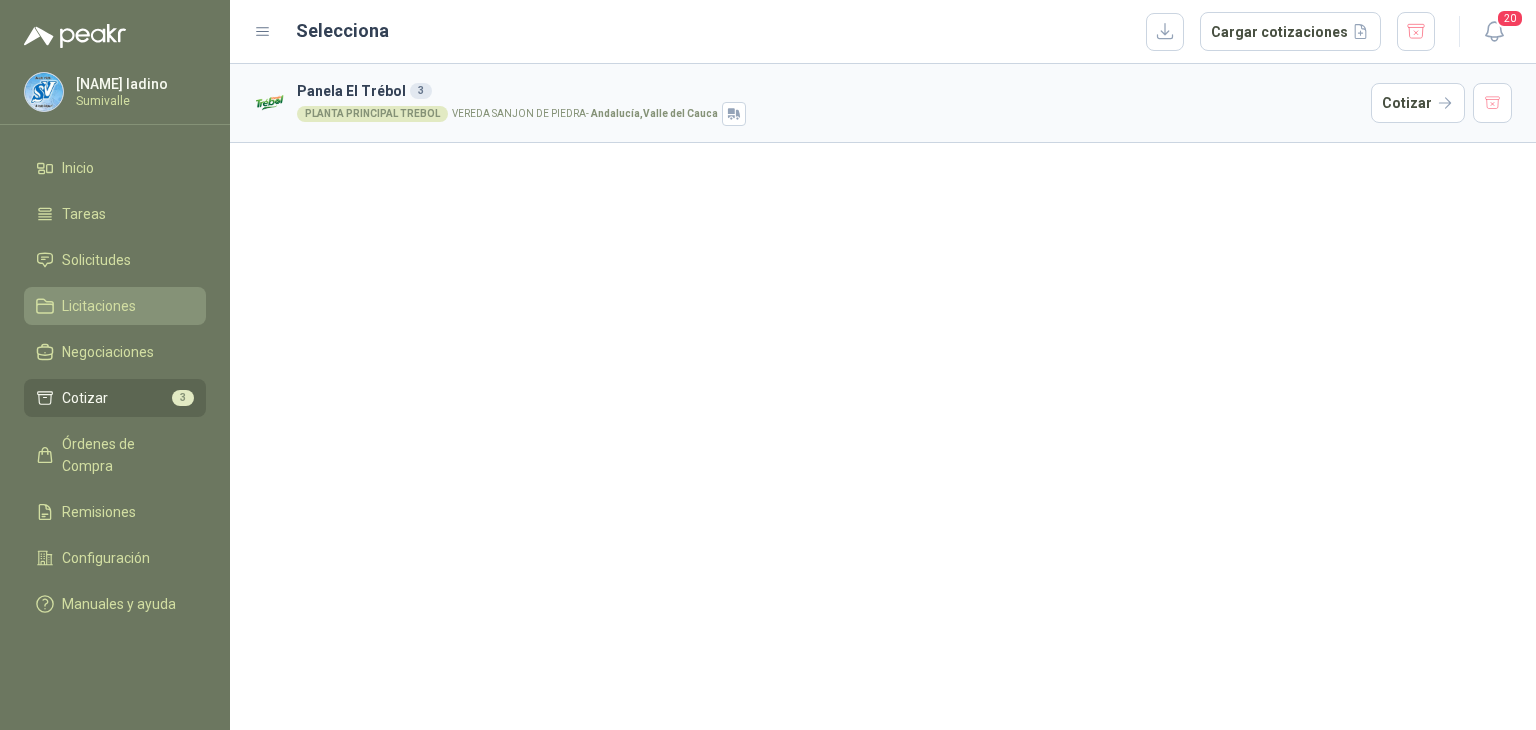 click on "Licitaciones" at bounding box center (99, 306) 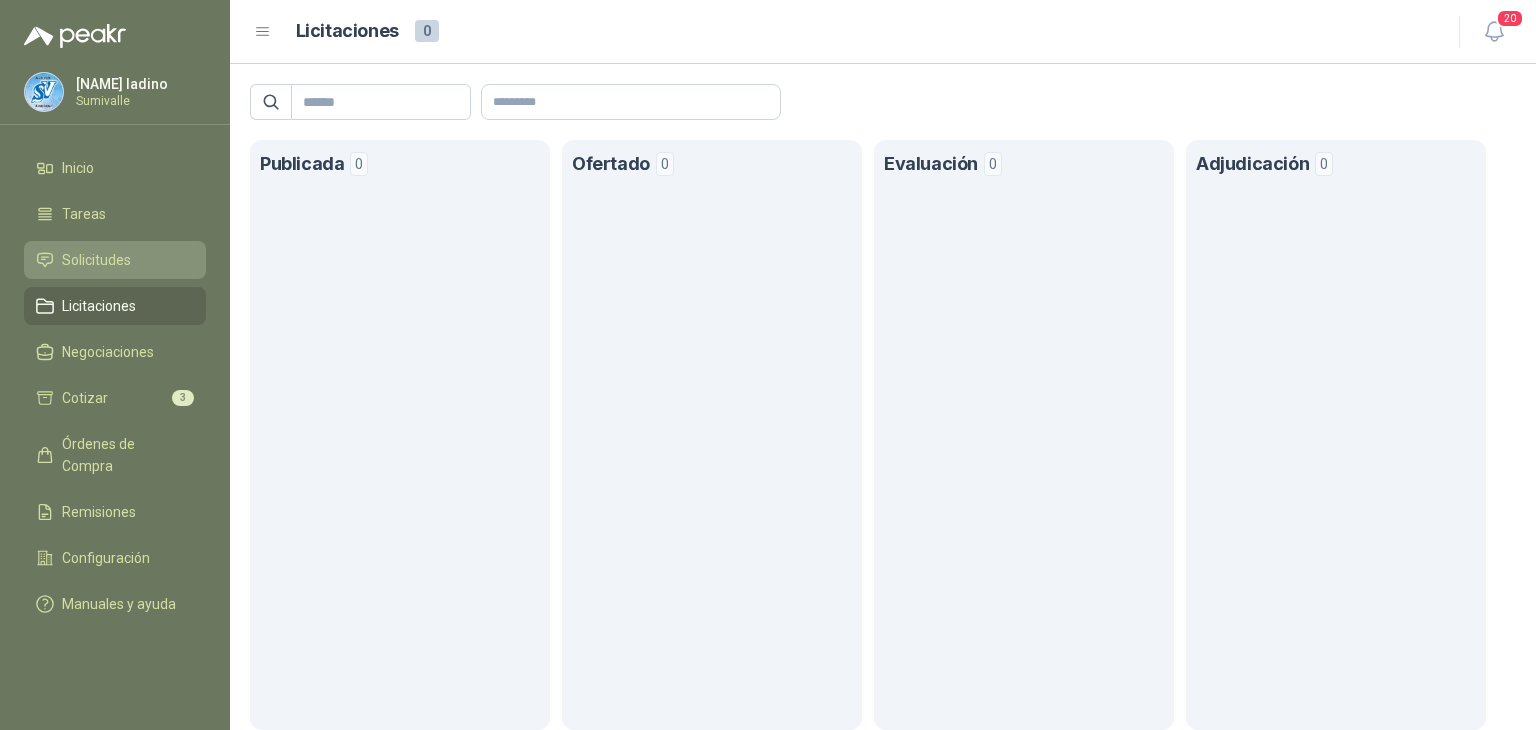 click on "Solicitudes" at bounding box center [115, 260] 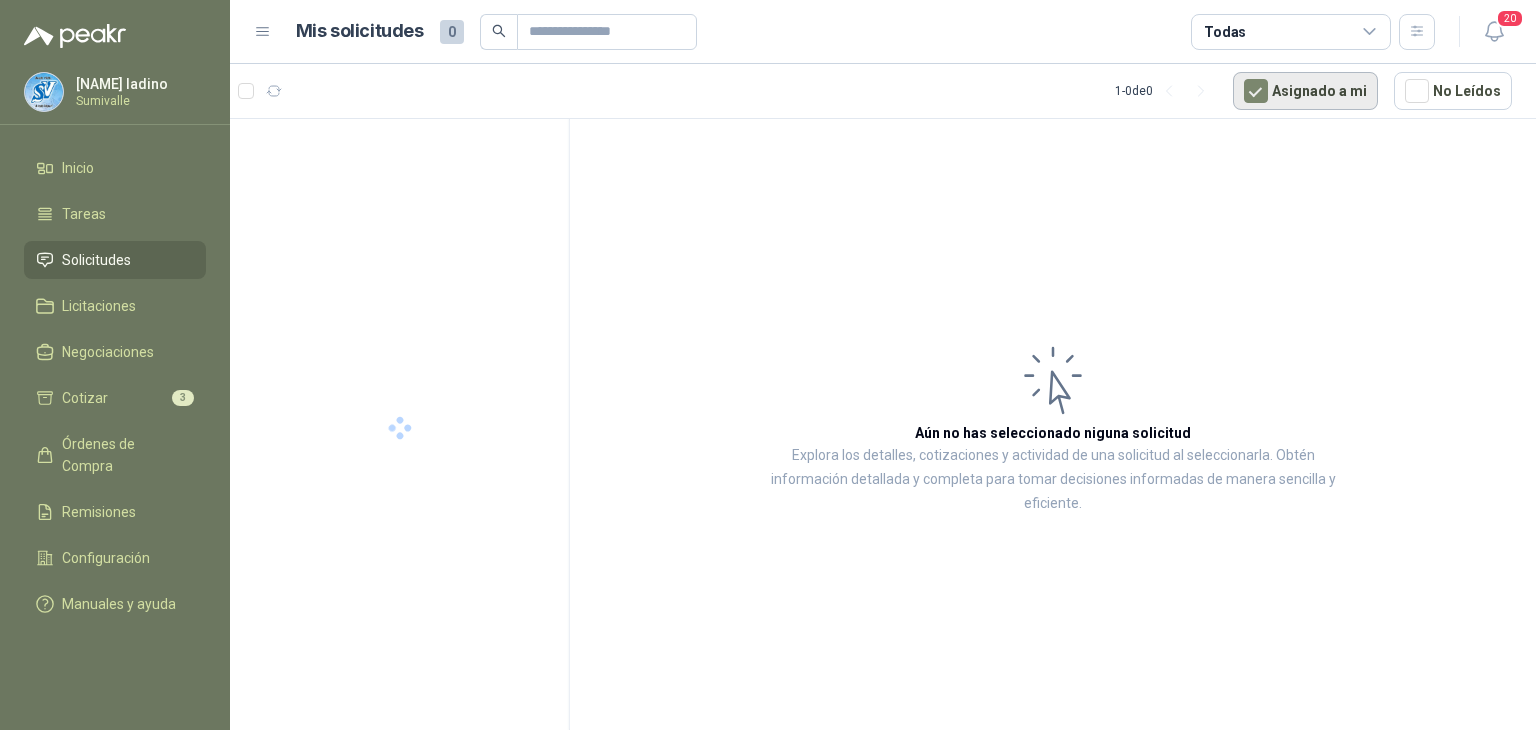 click on "Asignado a mi" at bounding box center (1305, 91) 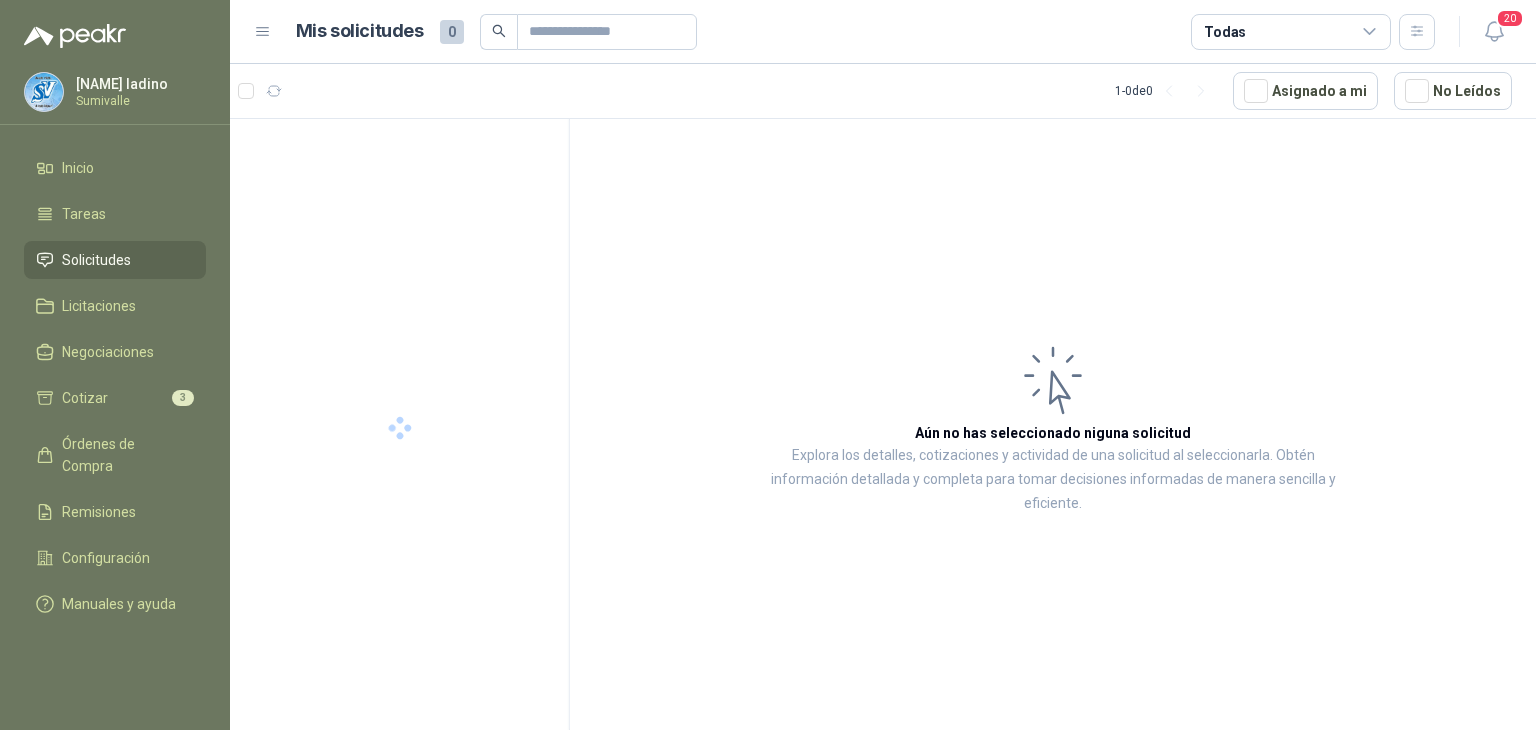 click 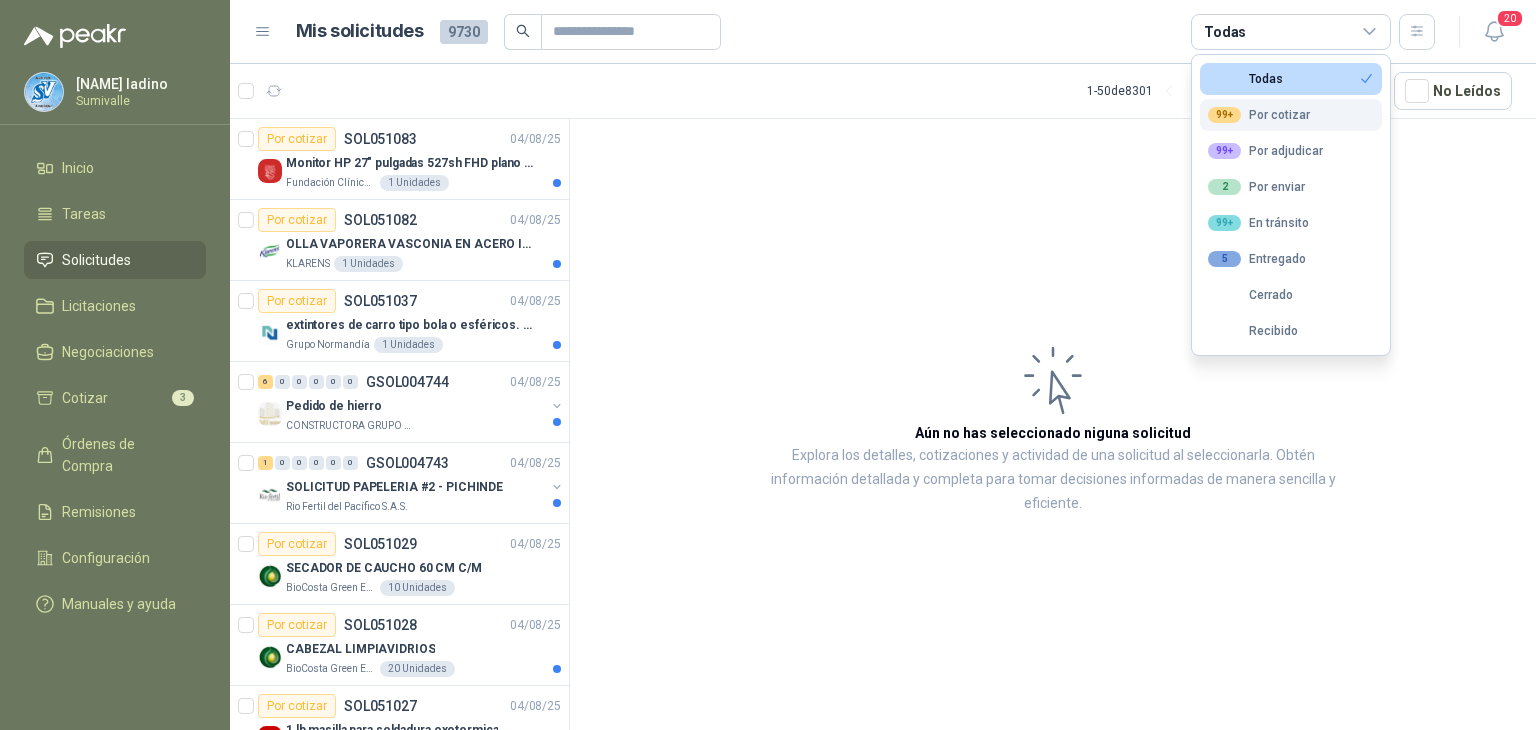 click on "99+ Por cotizar" at bounding box center (1259, 115) 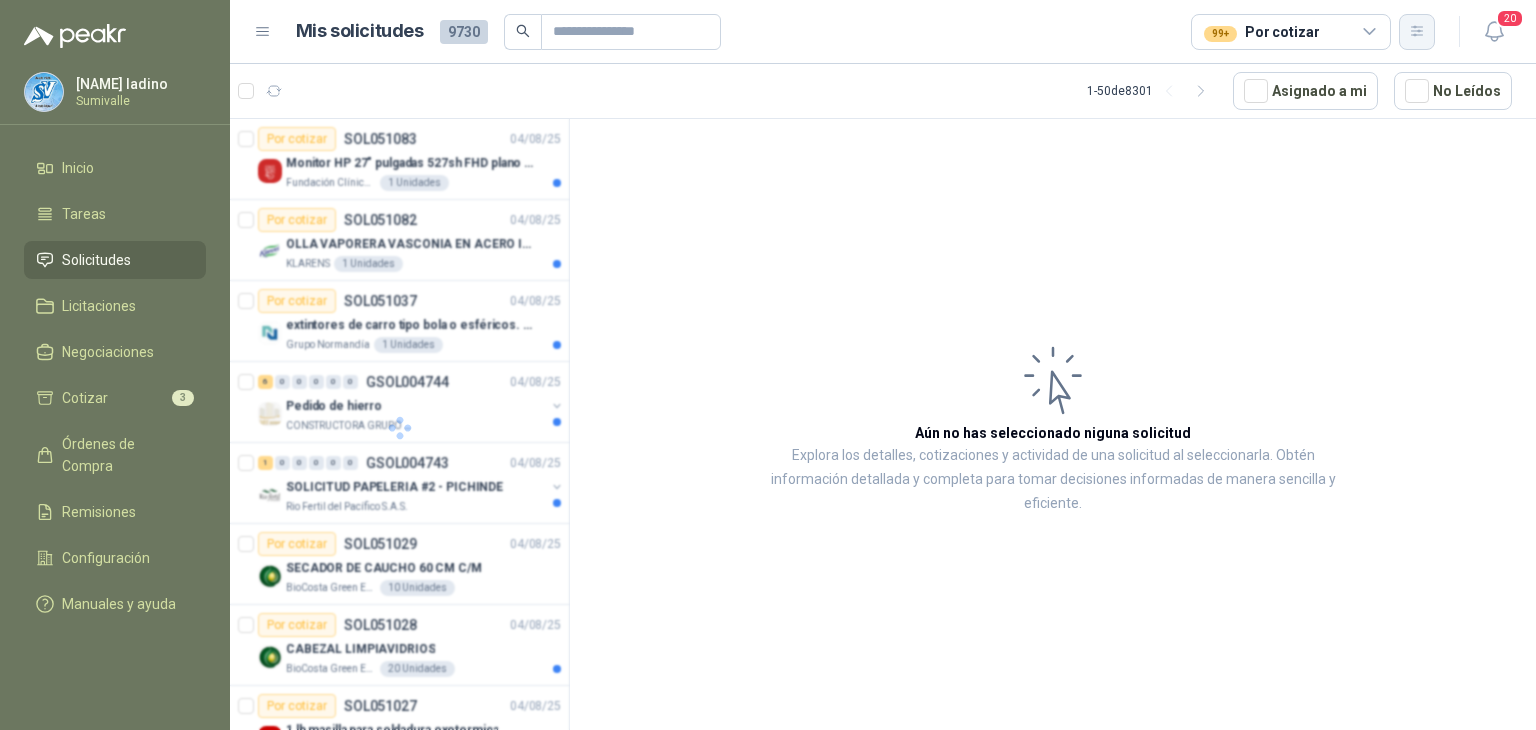 click at bounding box center [1417, 32] 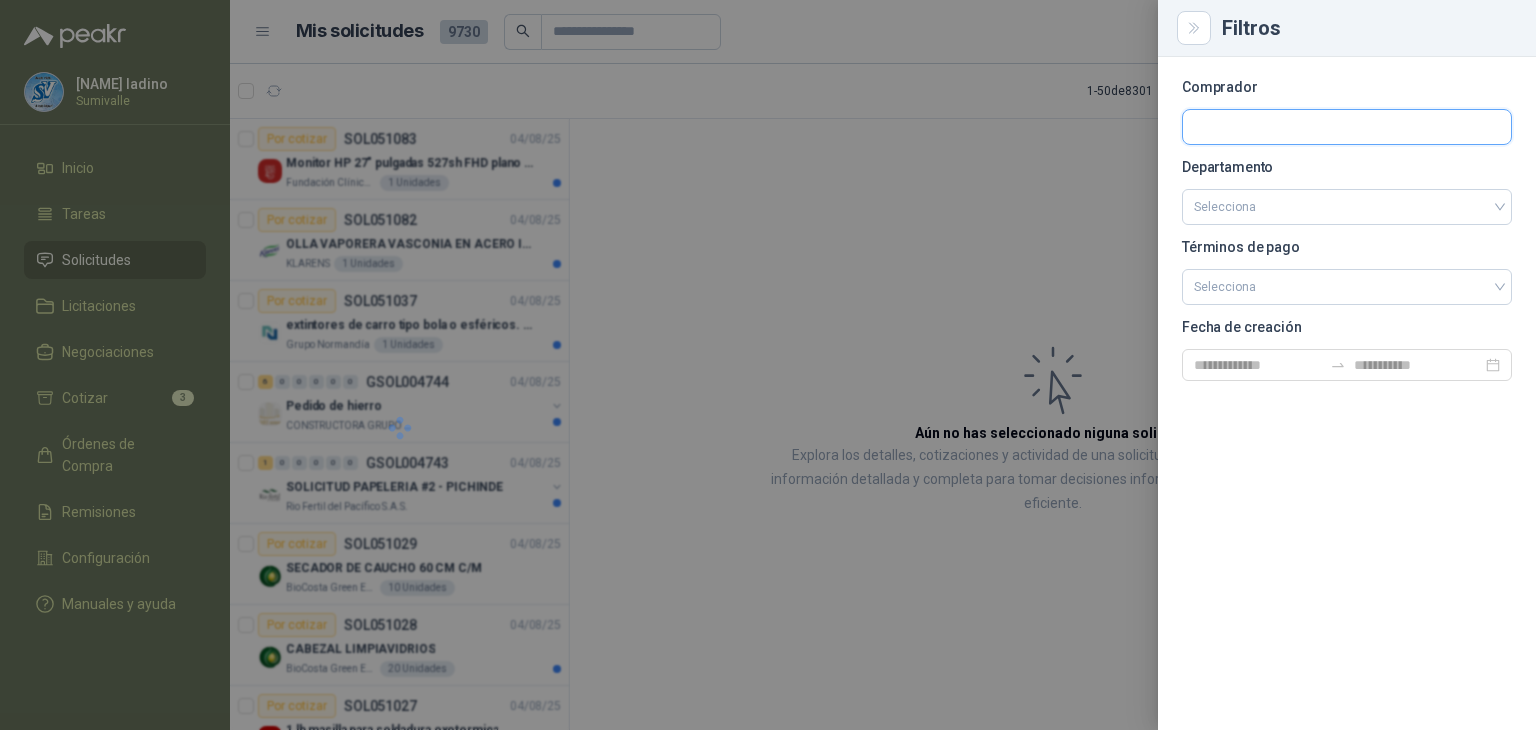 click at bounding box center [1347, 127] 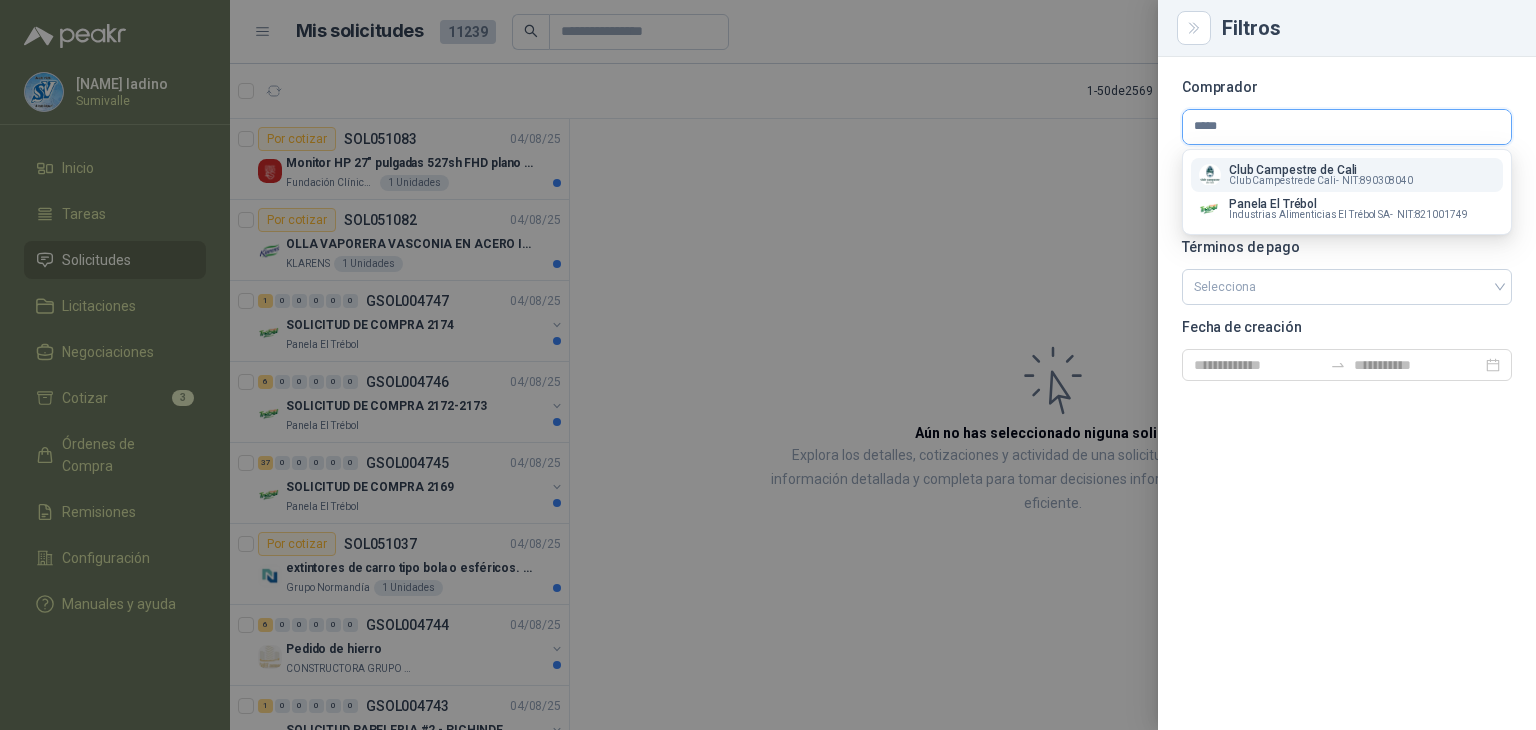 type on "******" 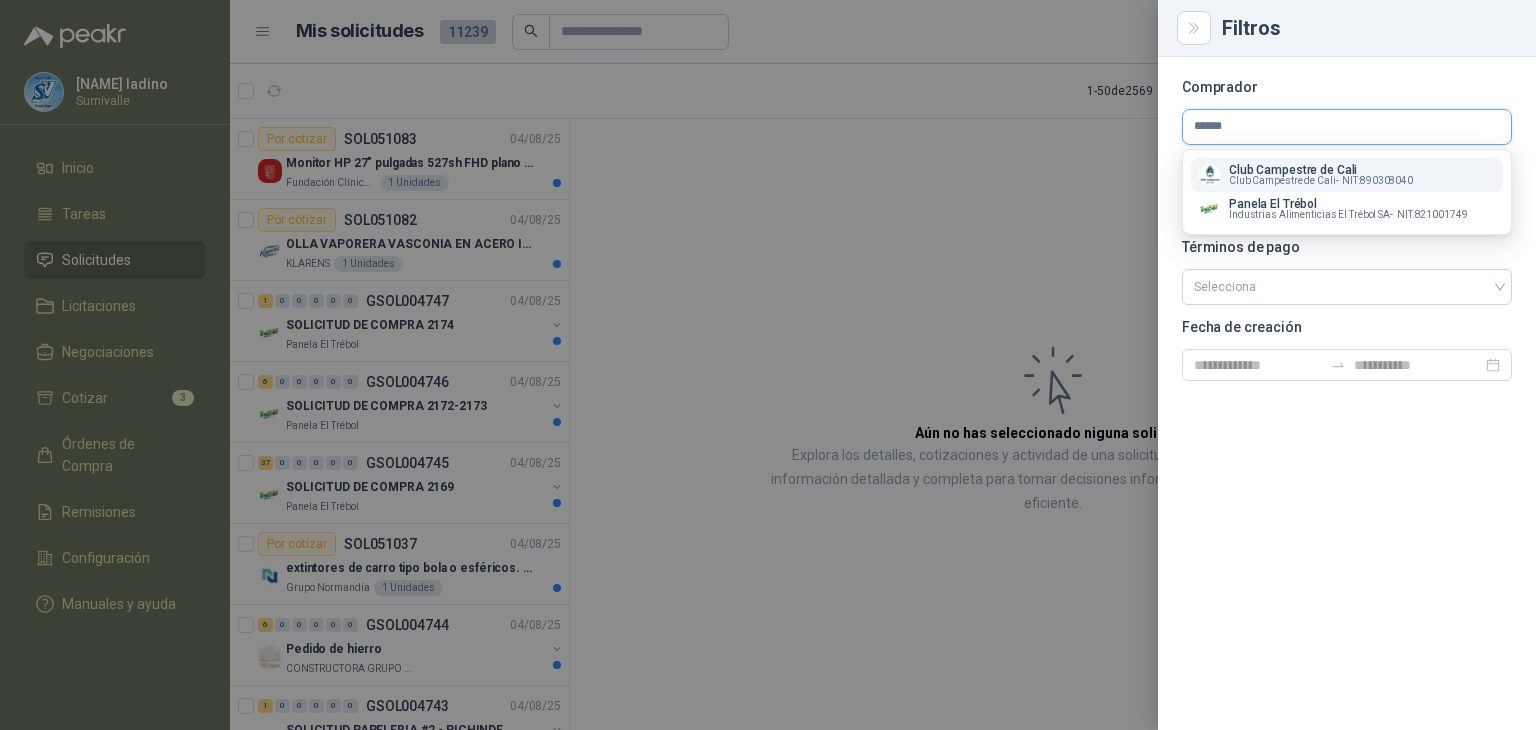 type 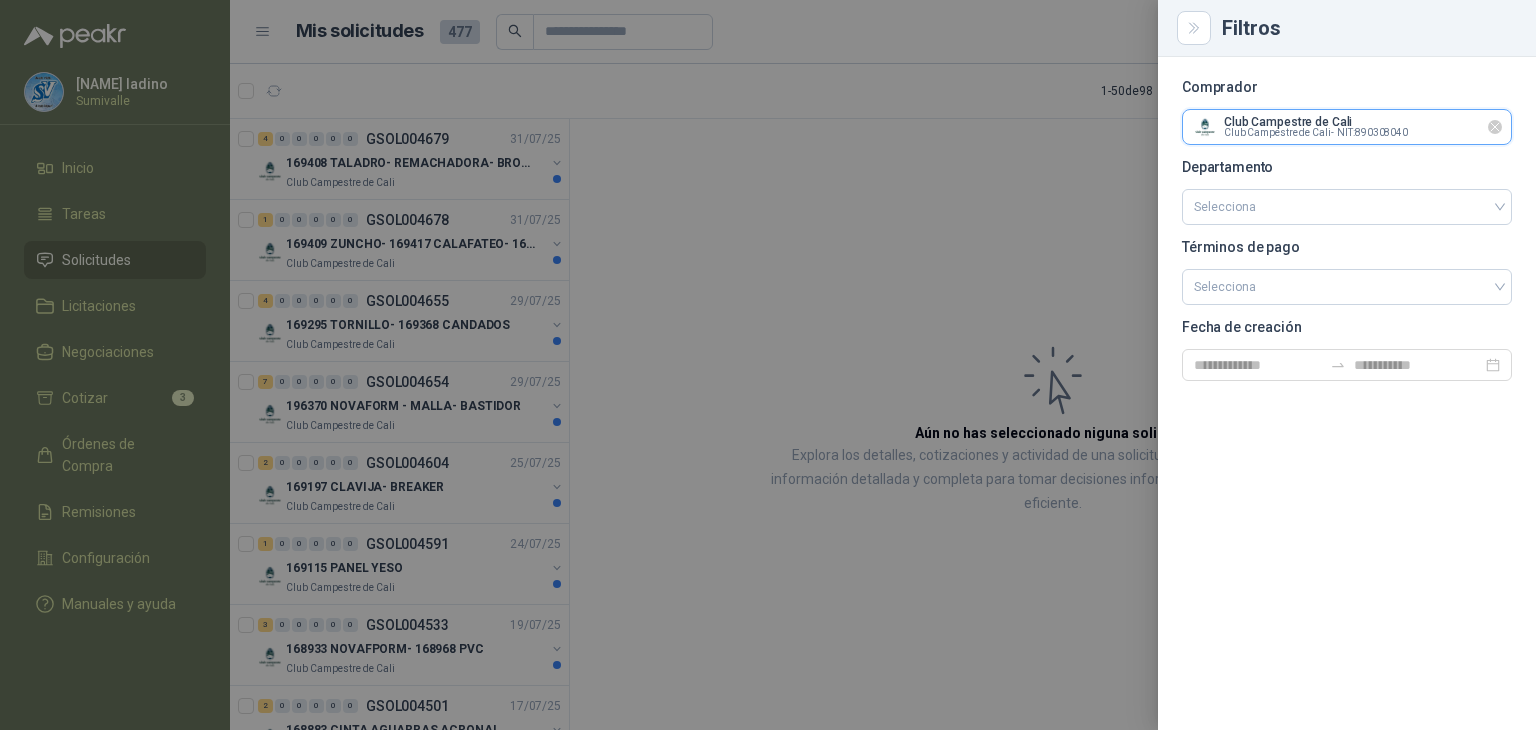 click at bounding box center (1347, 127) 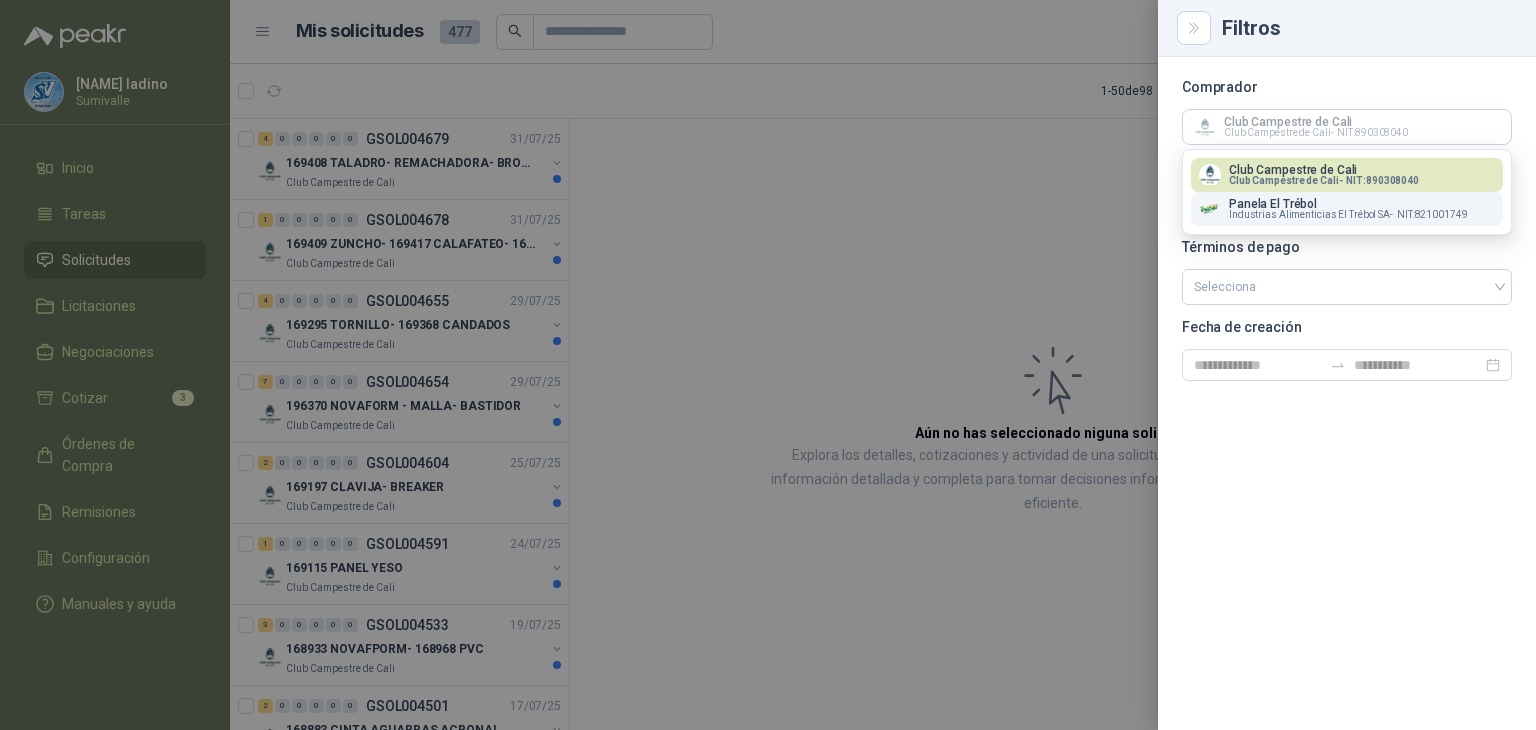 click on "Industrias Alimenticias El Trébol SA  -" at bounding box center [1311, 215] 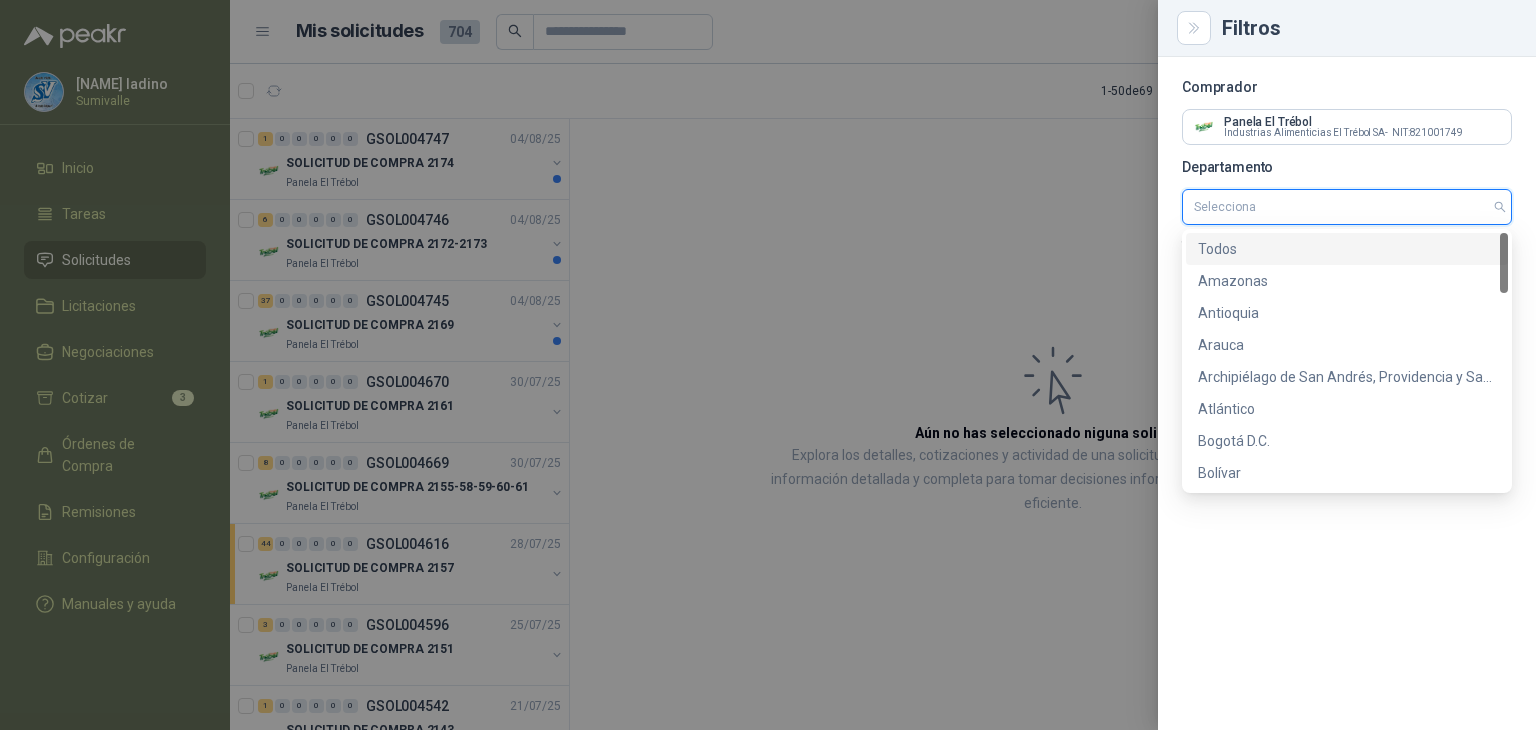 click at bounding box center [1347, 207] 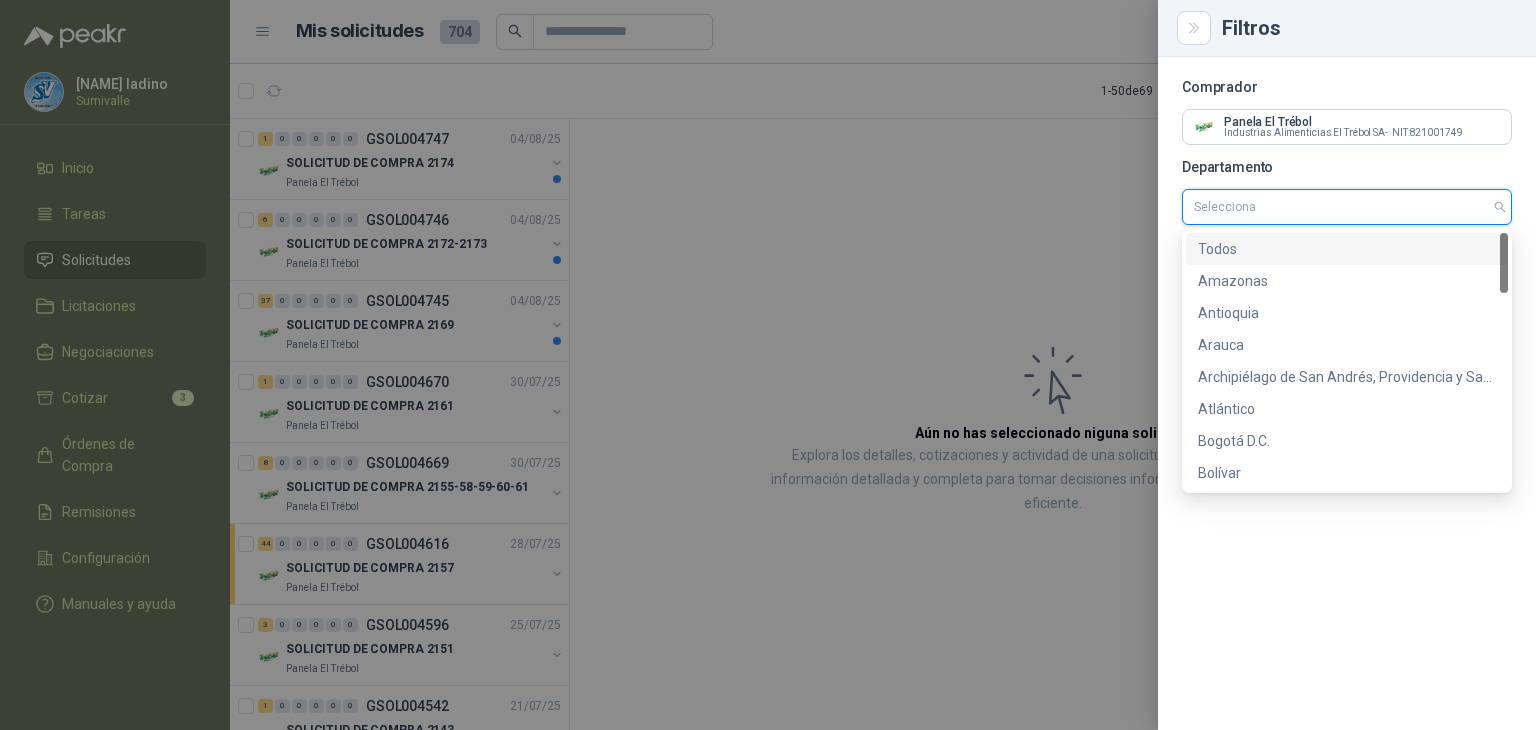 click at bounding box center (1347, 207) 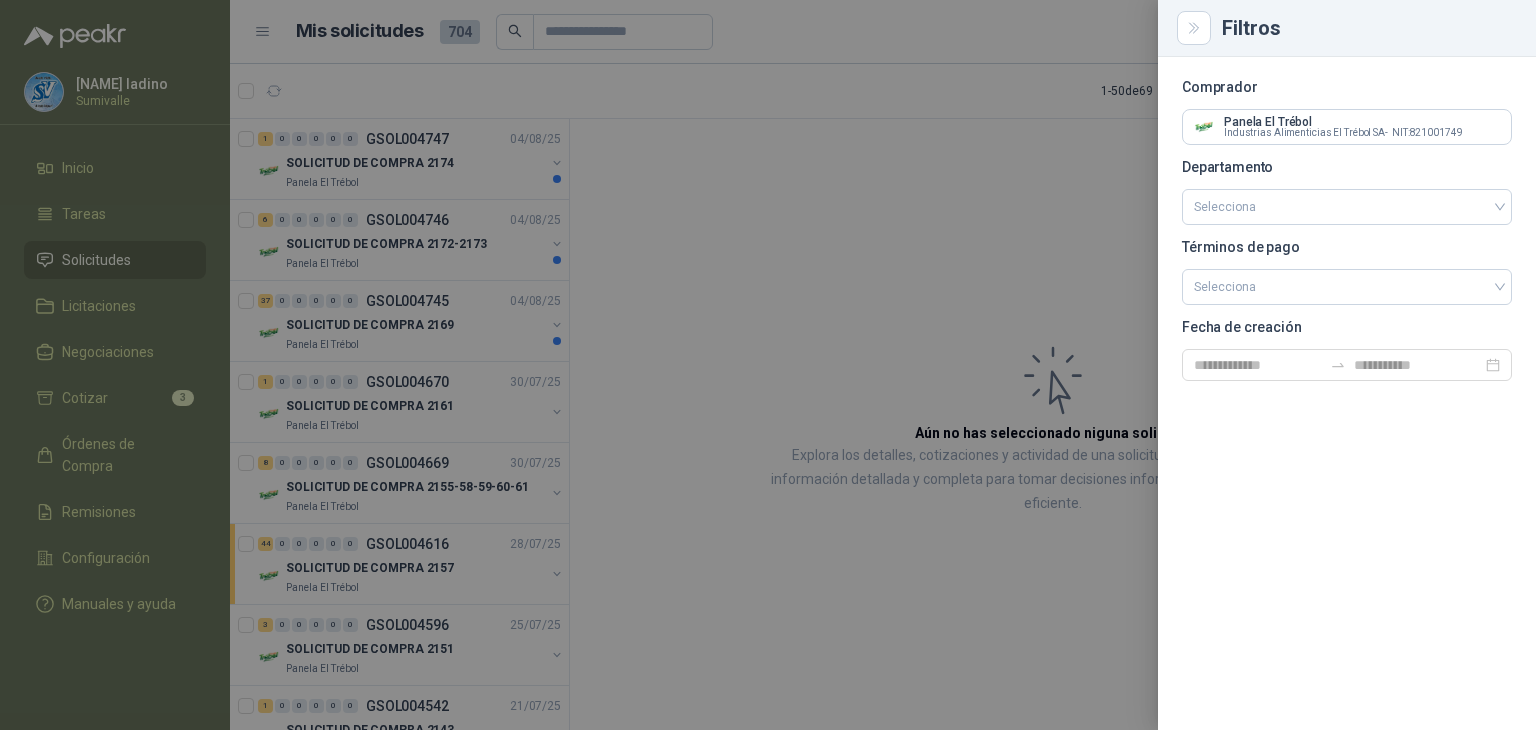 click at bounding box center (768, 365) 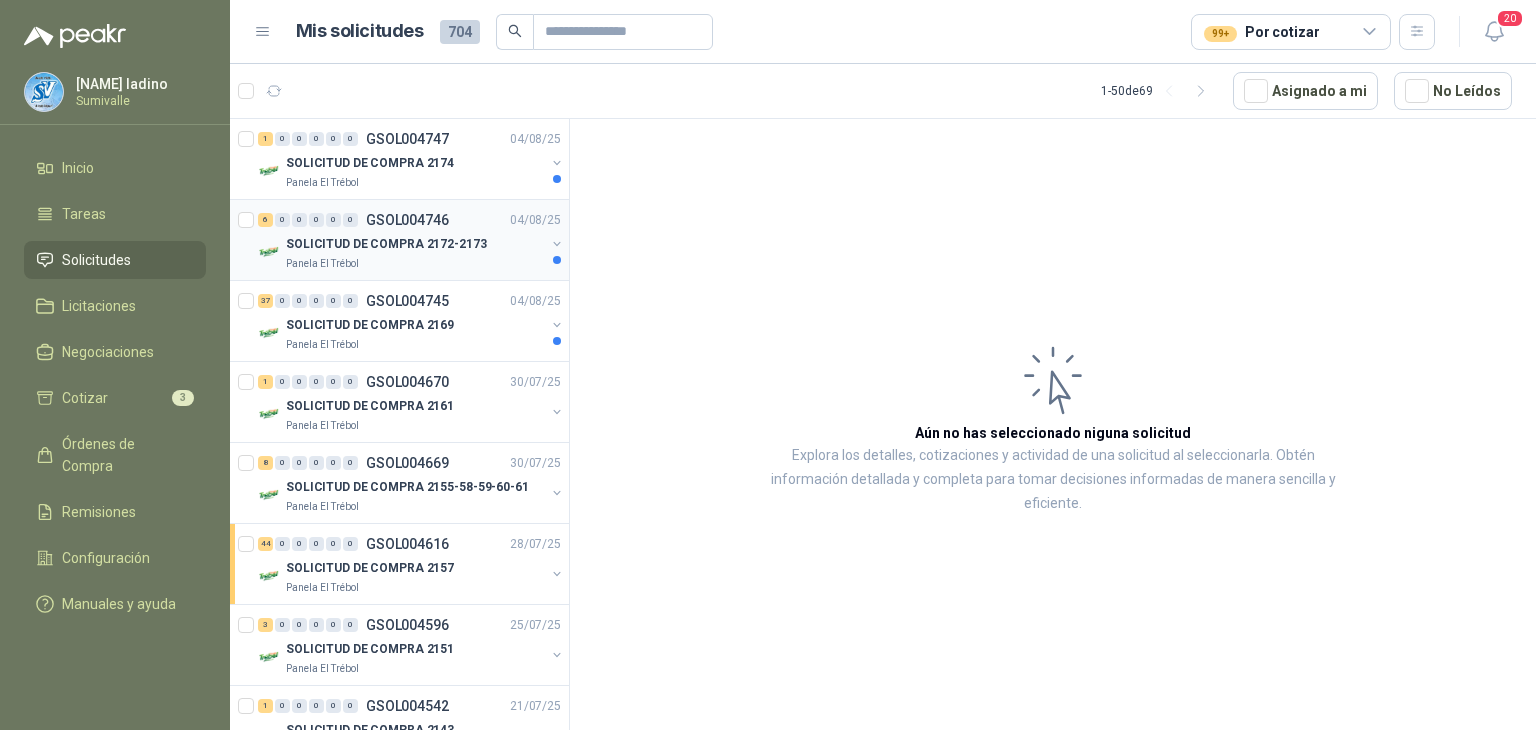 click on "Panela El Trébol" at bounding box center (415, 264) 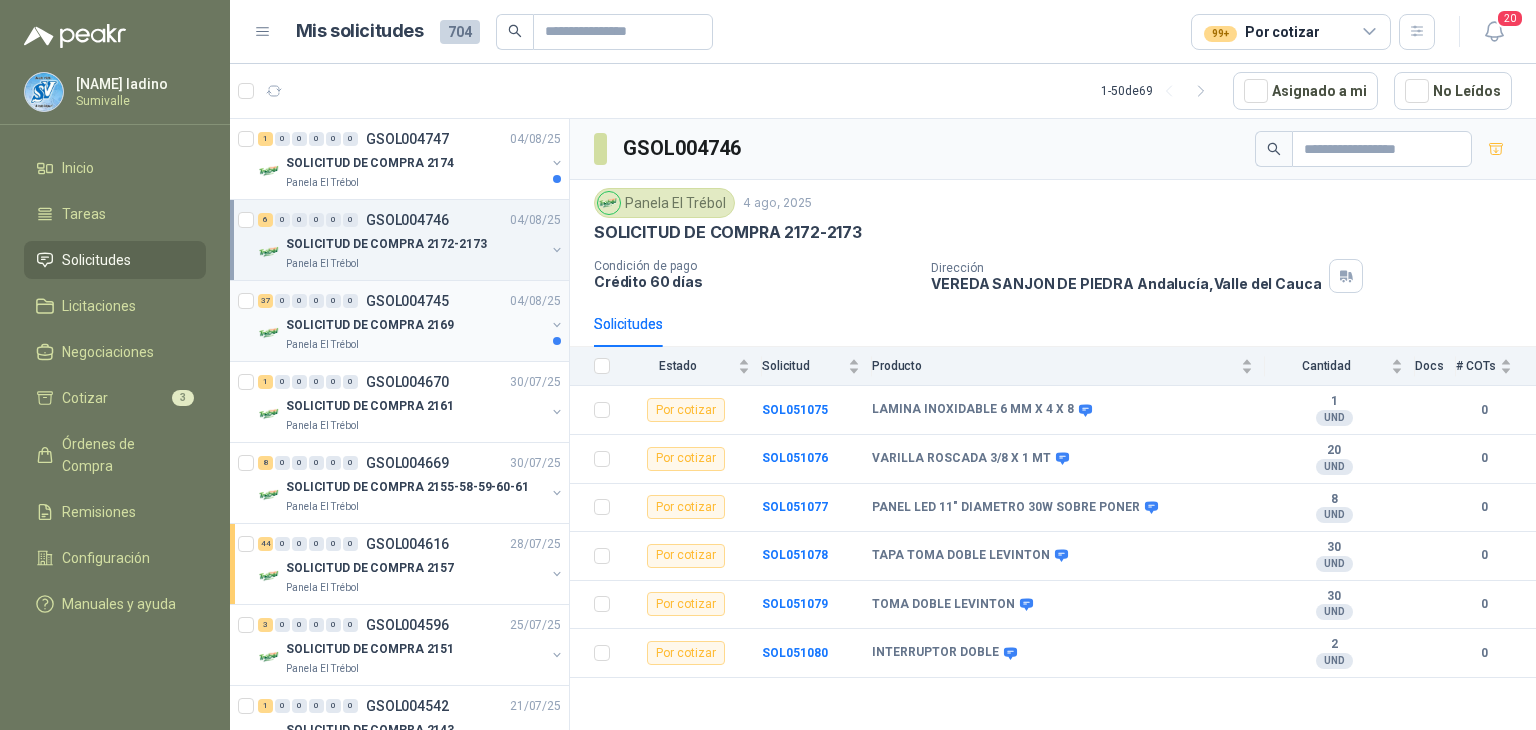 click on "GSOL004745" at bounding box center (407, 301) 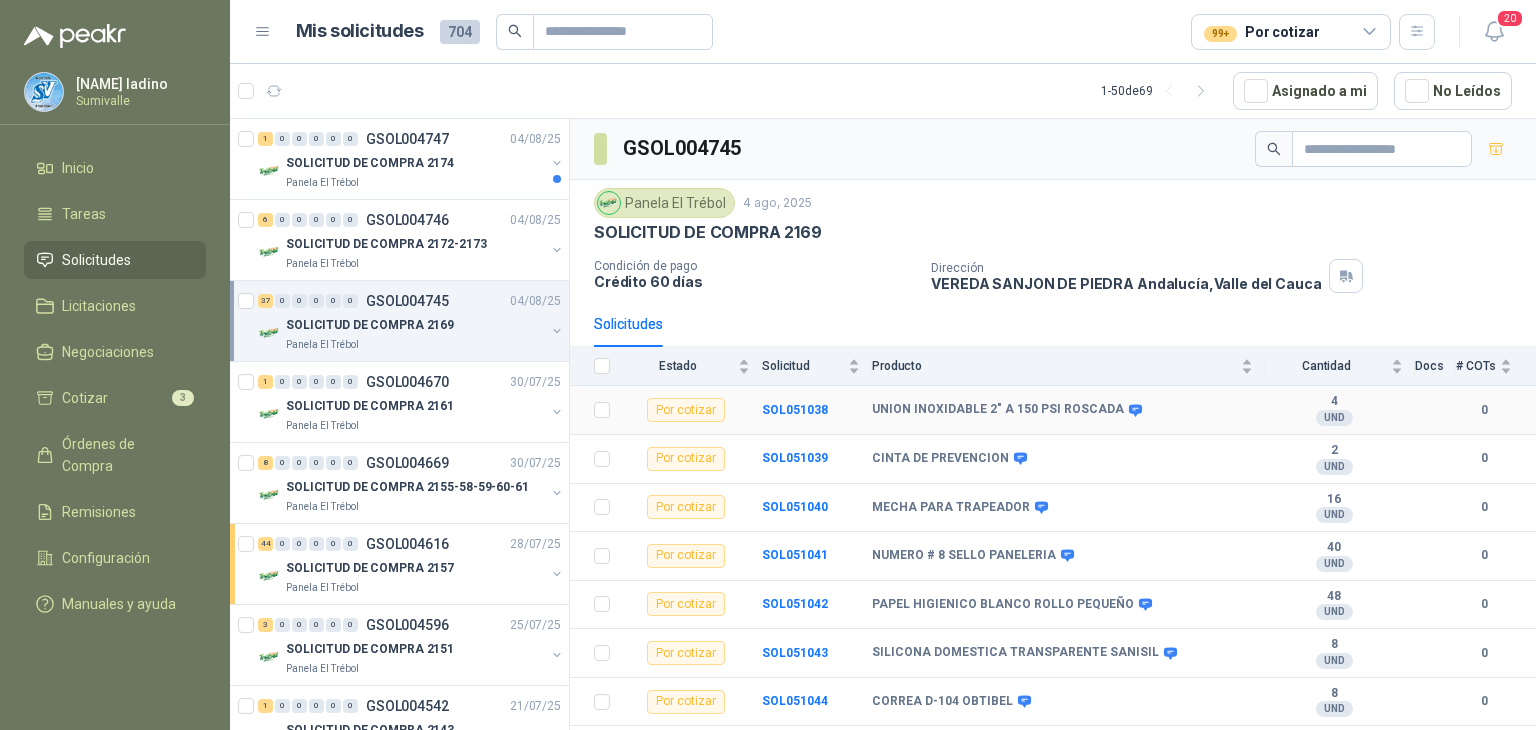 scroll, scrollTop: 133, scrollLeft: 0, axis: vertical 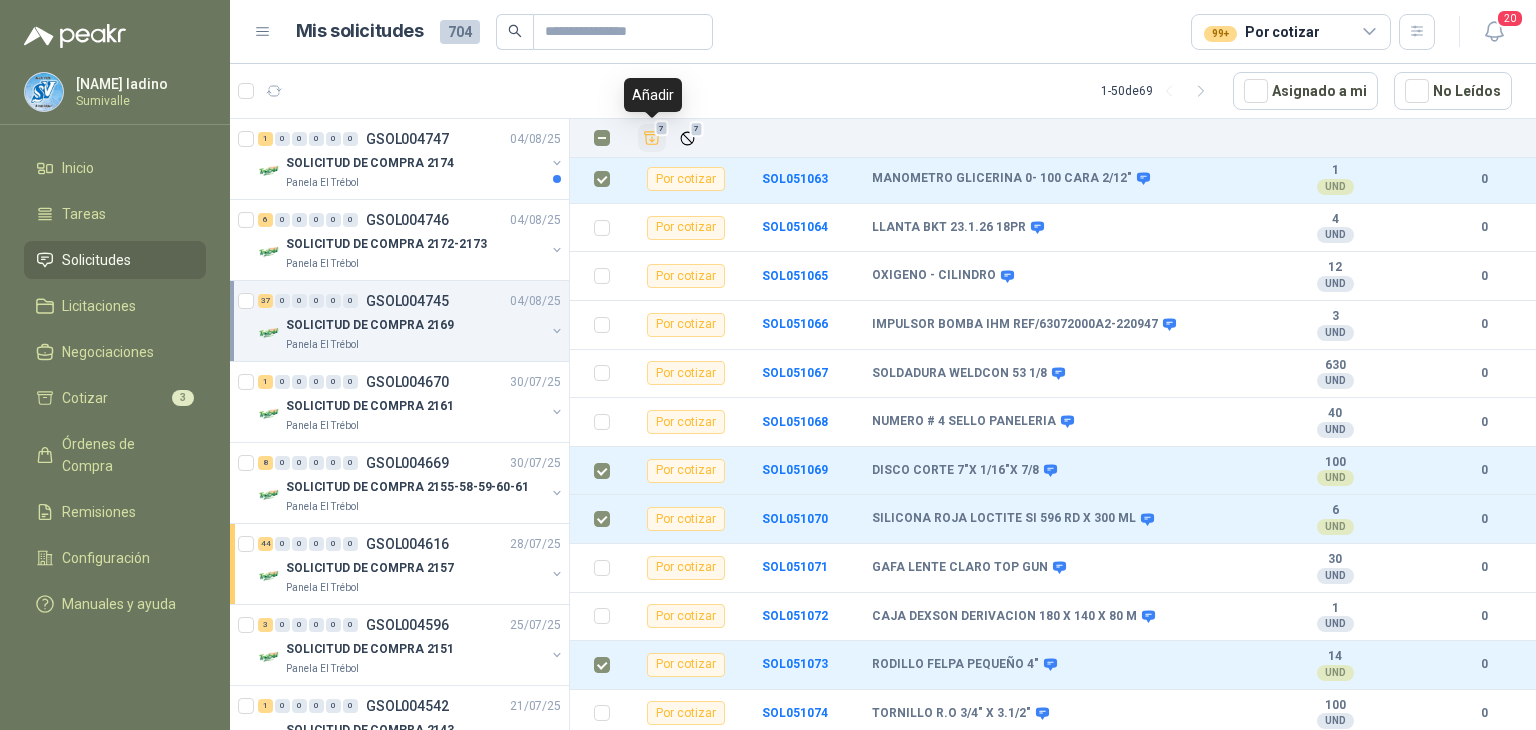click 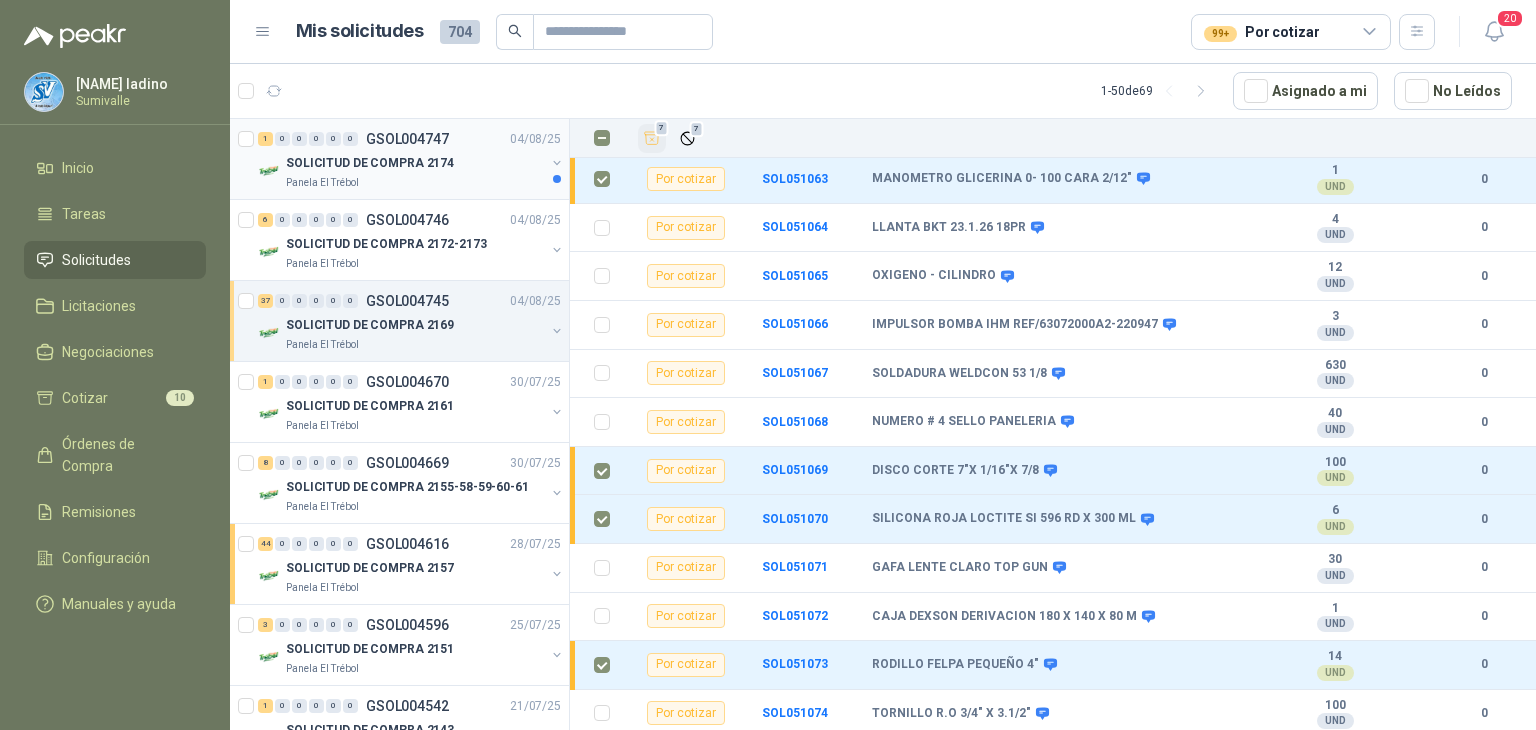 click on "SOLICITUD DE COMPRA 2174" at bounding box center [415, 163] 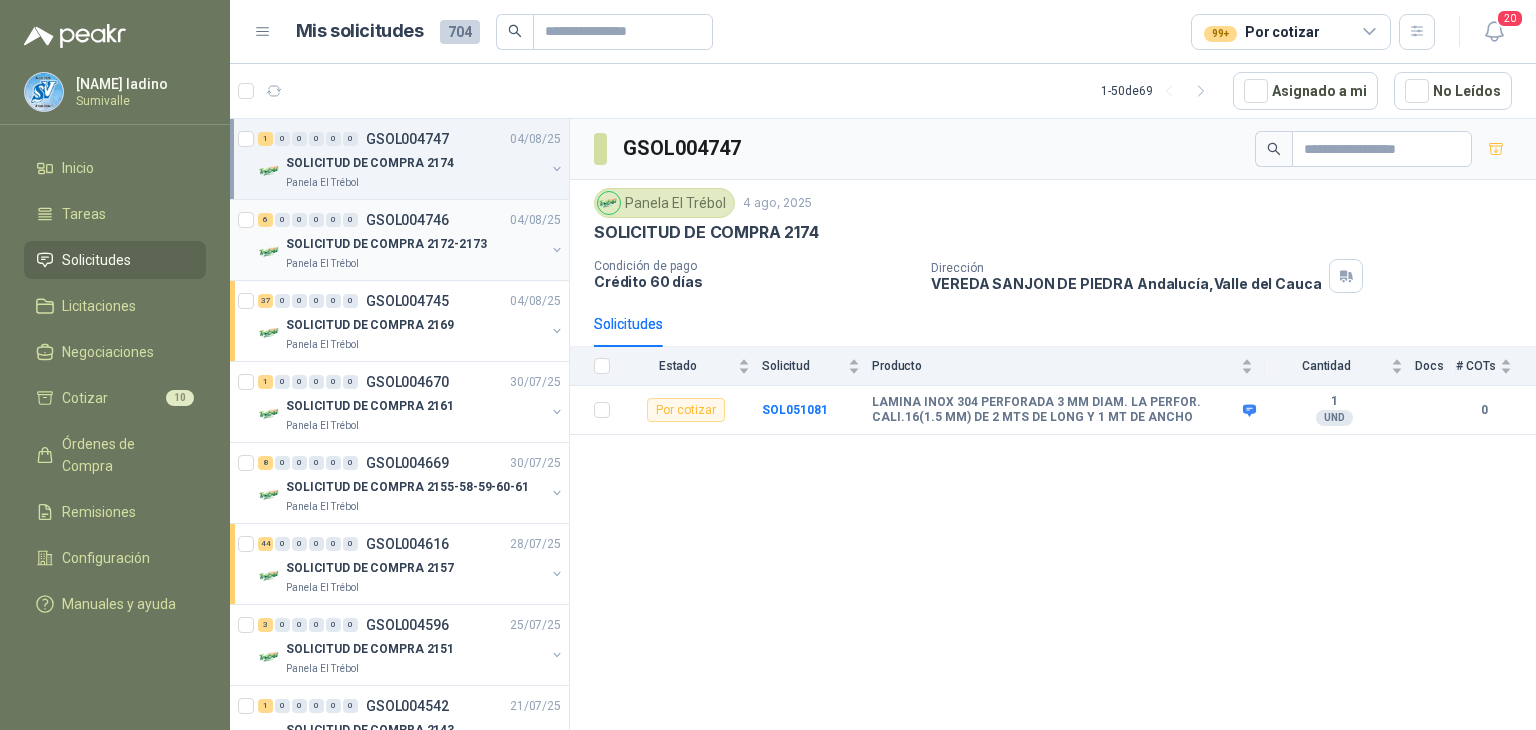 click on "SOLICITUD DE COMPRA 2172-2173" at bounding box center [415, 244] 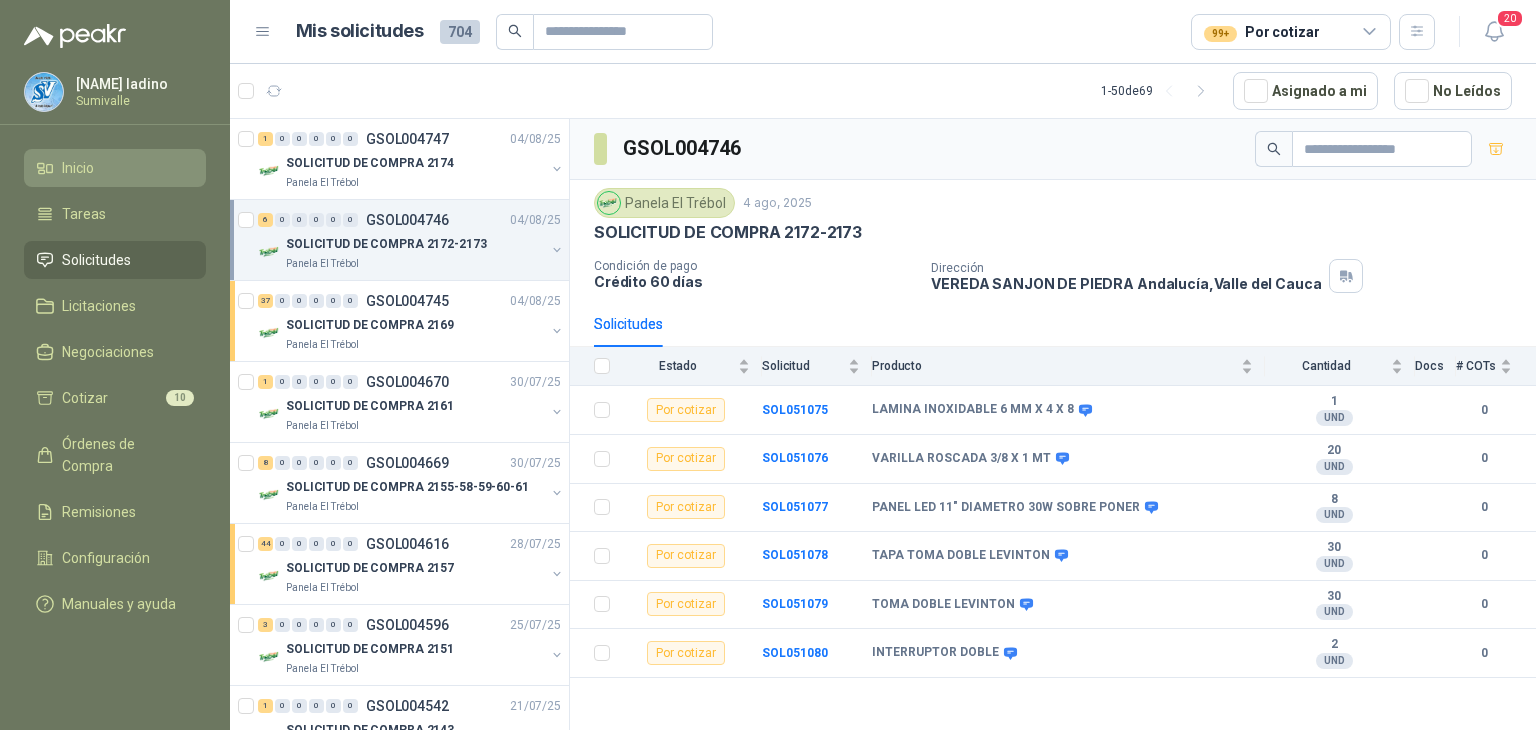 click on "Inicio" at bounding box center (78, 168) 